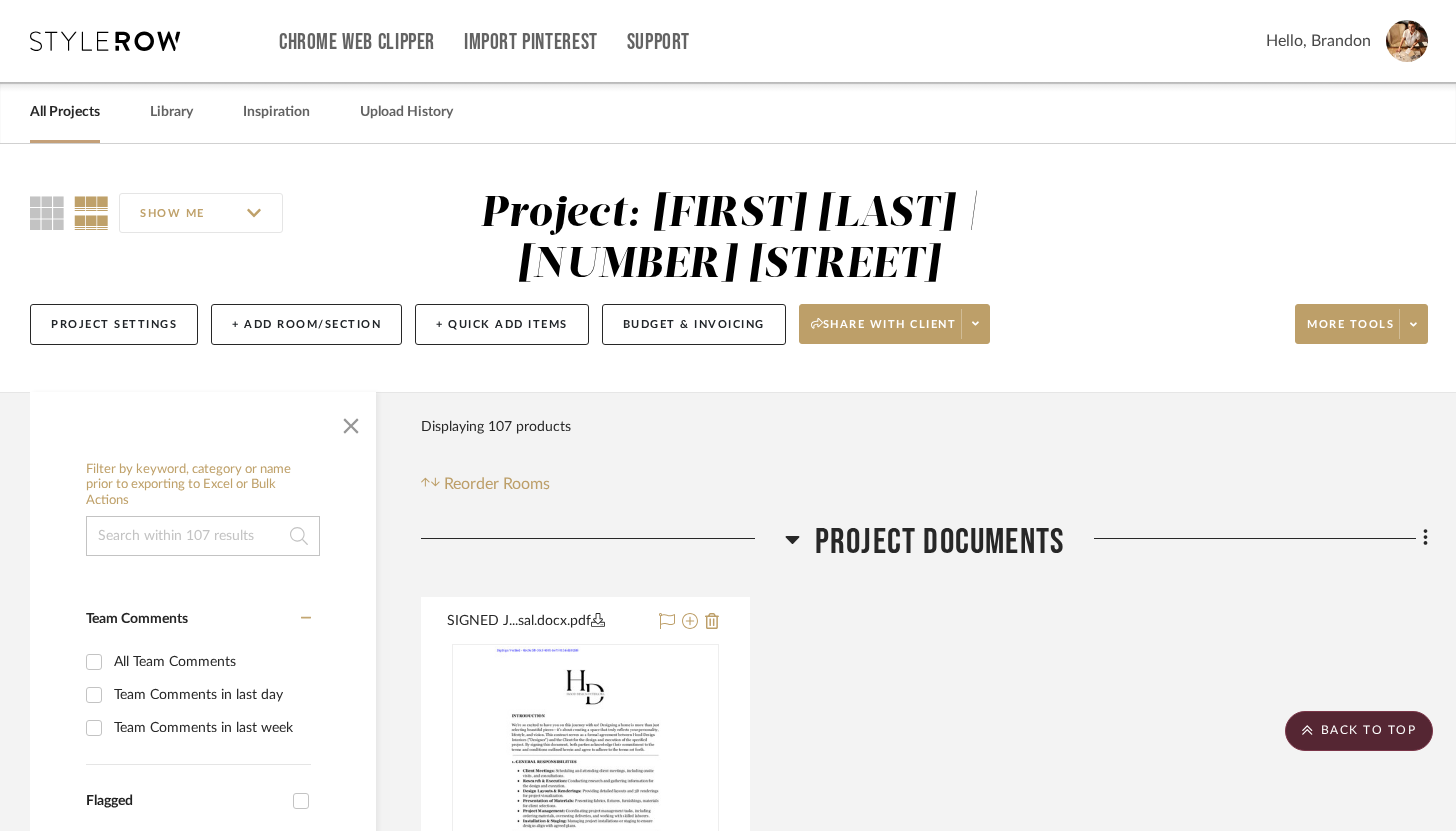 scroll, scrollTop: 8341, scrollLeft: 0, axis: vertical 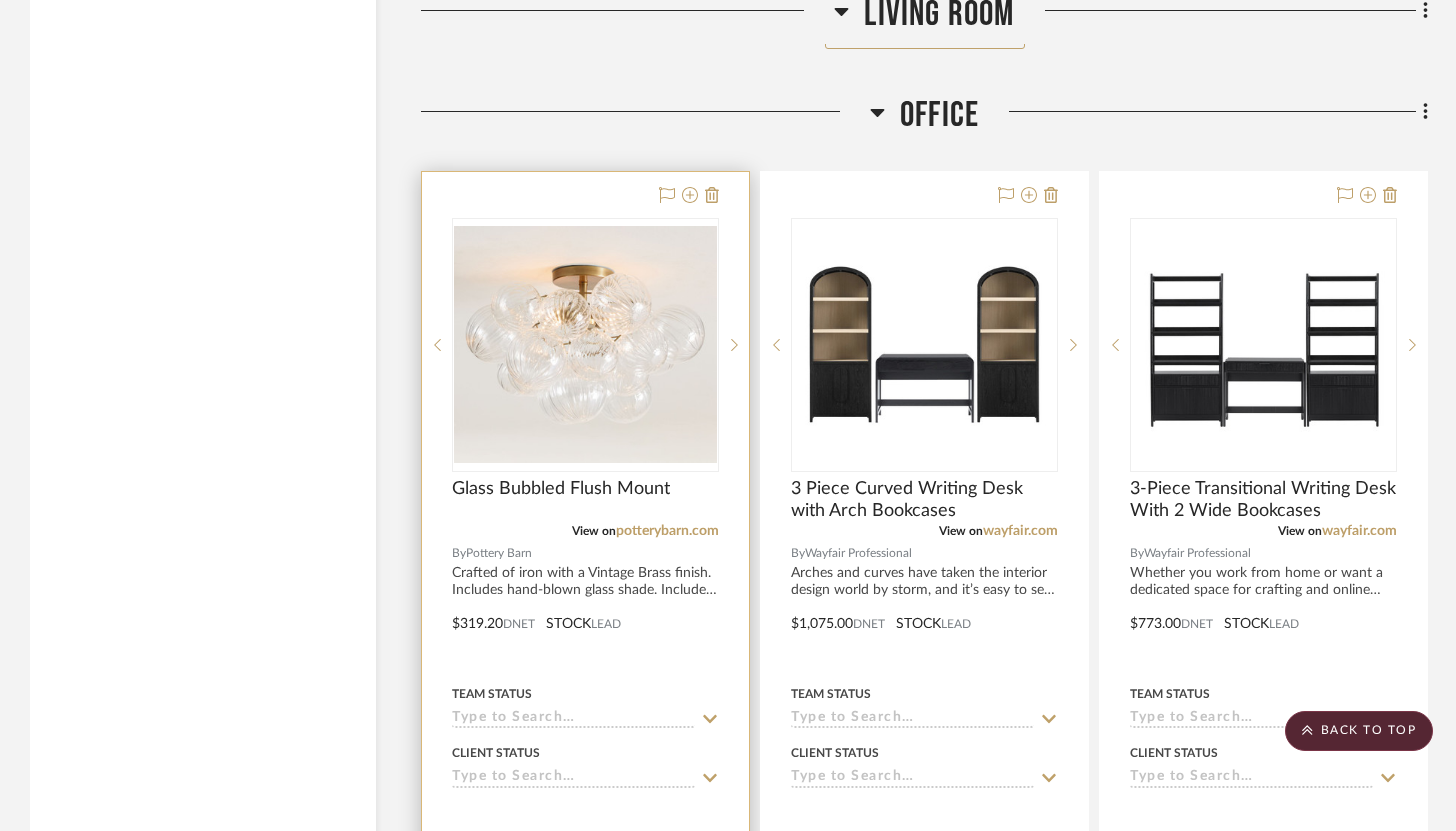 click at bounding box center (585, 609) 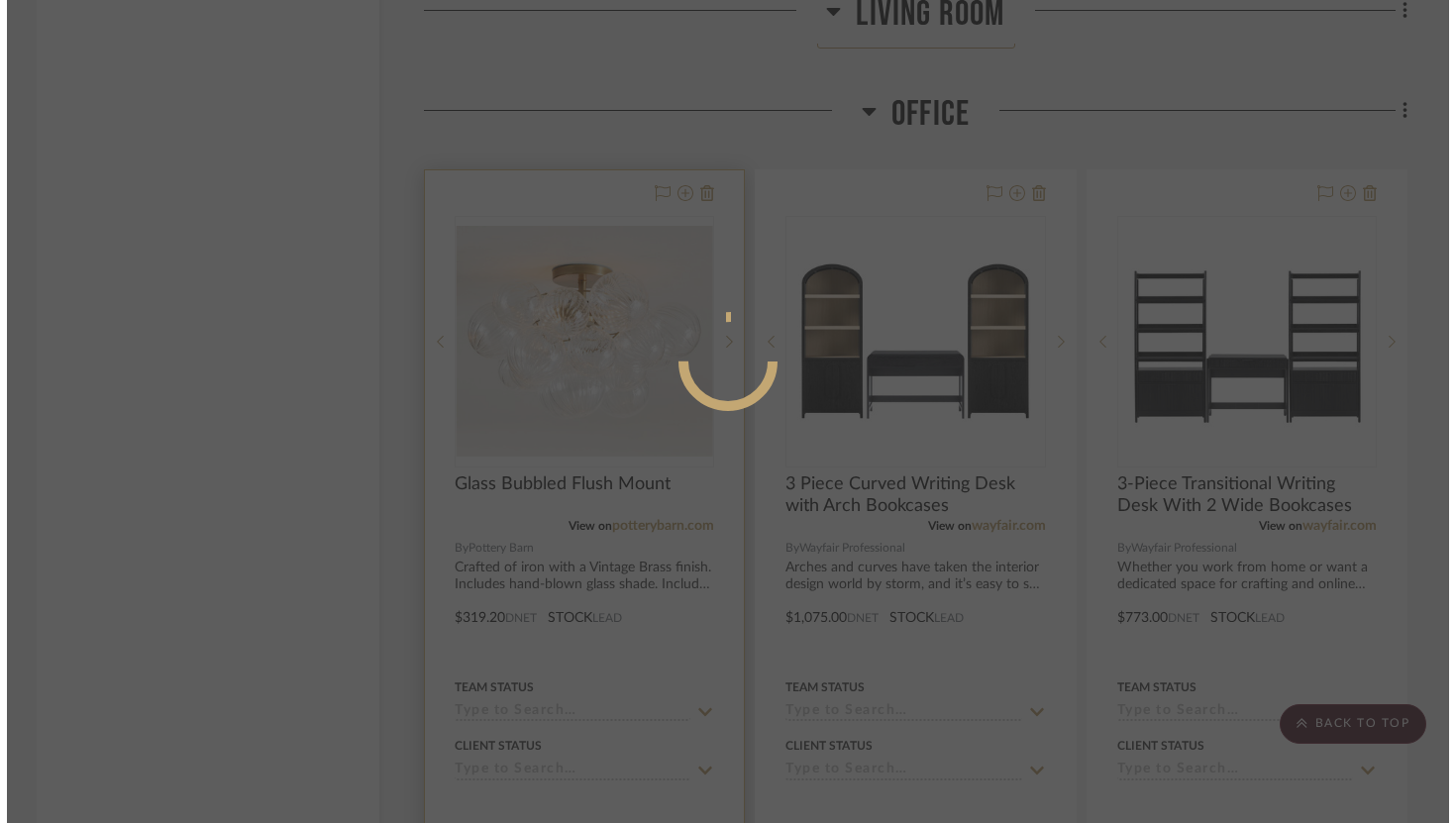 scroll, scrollTop: 0, scrollLeft: 0, axis: both 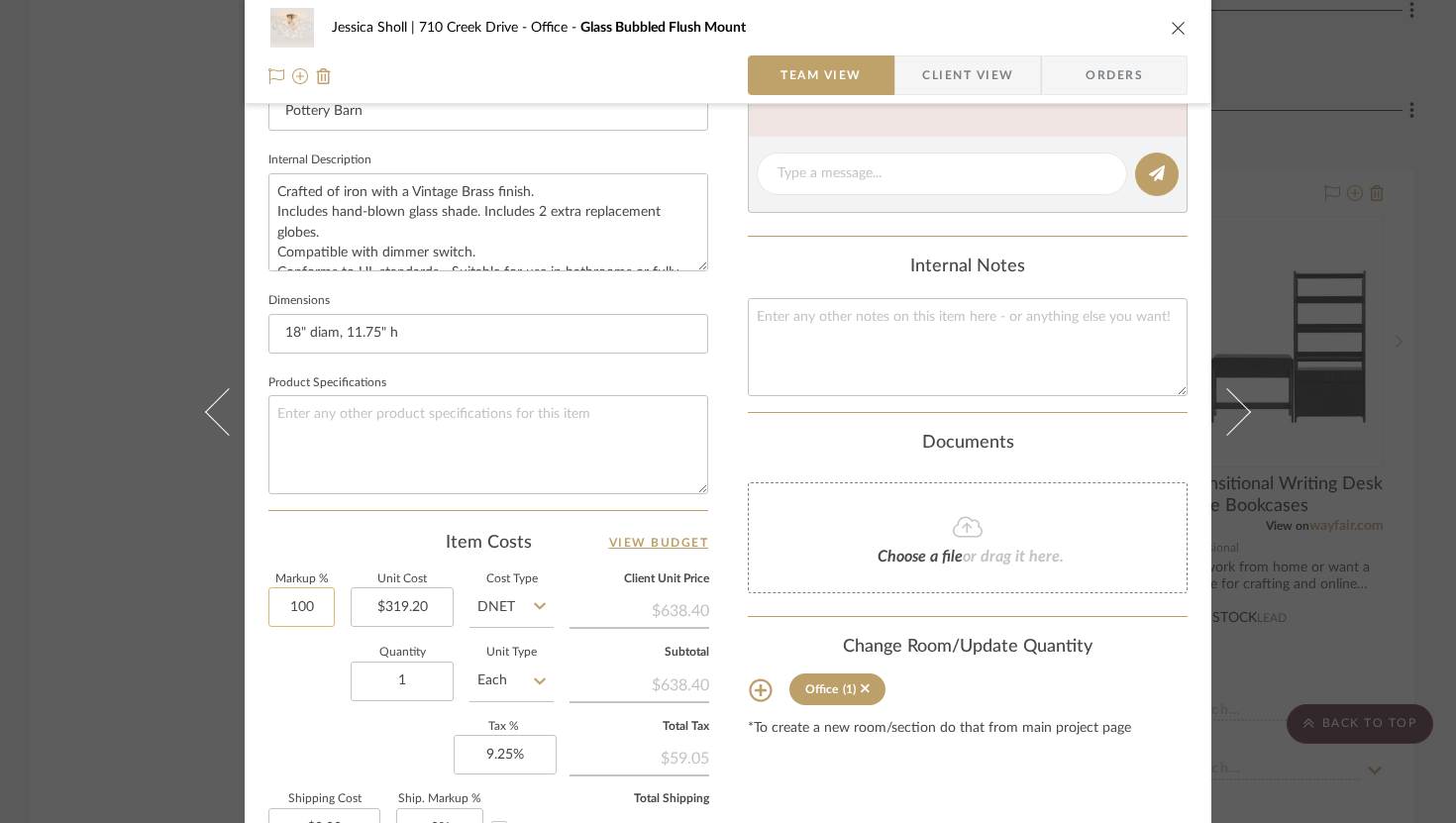 click on "100" 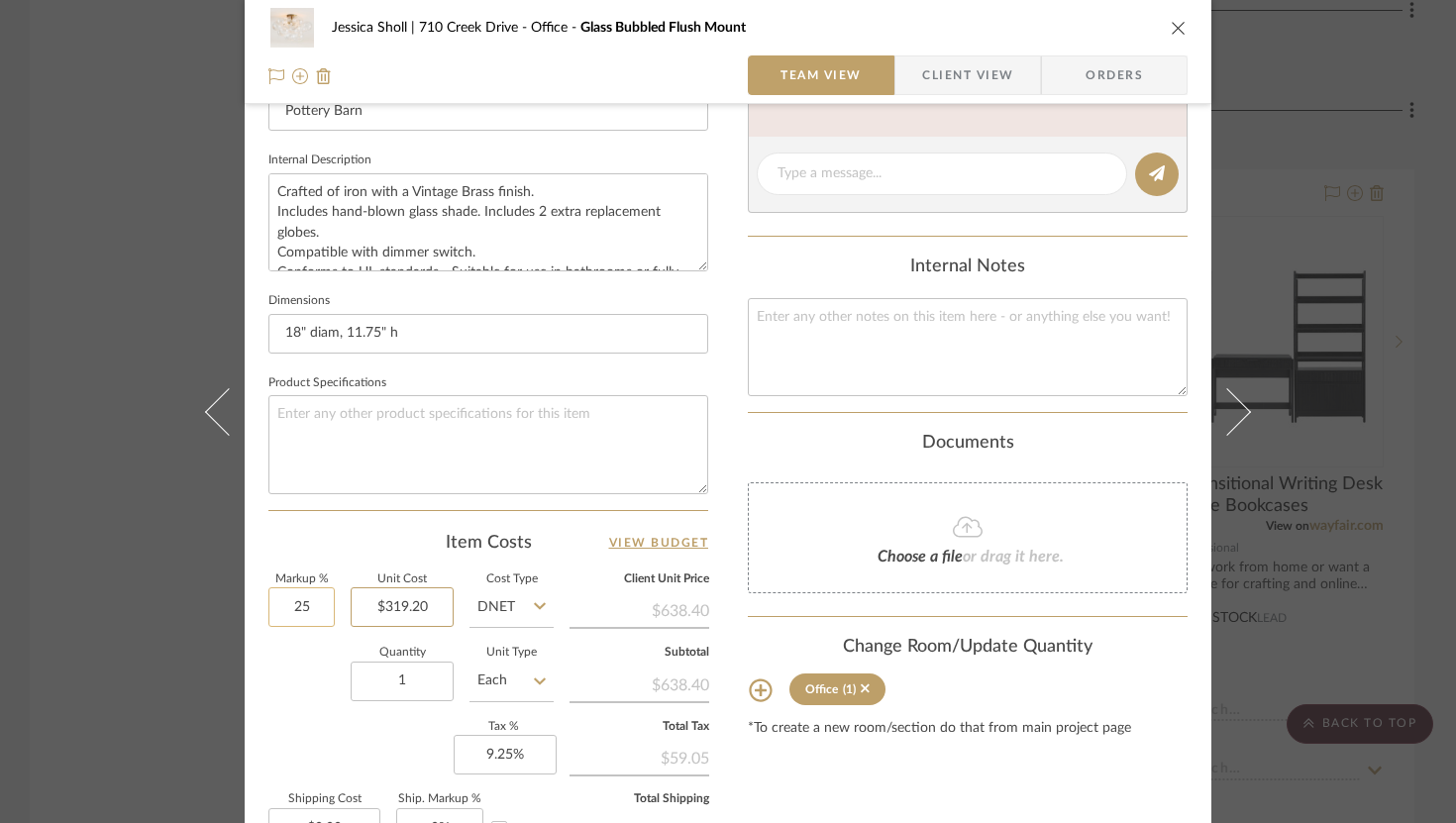 type on "25%" 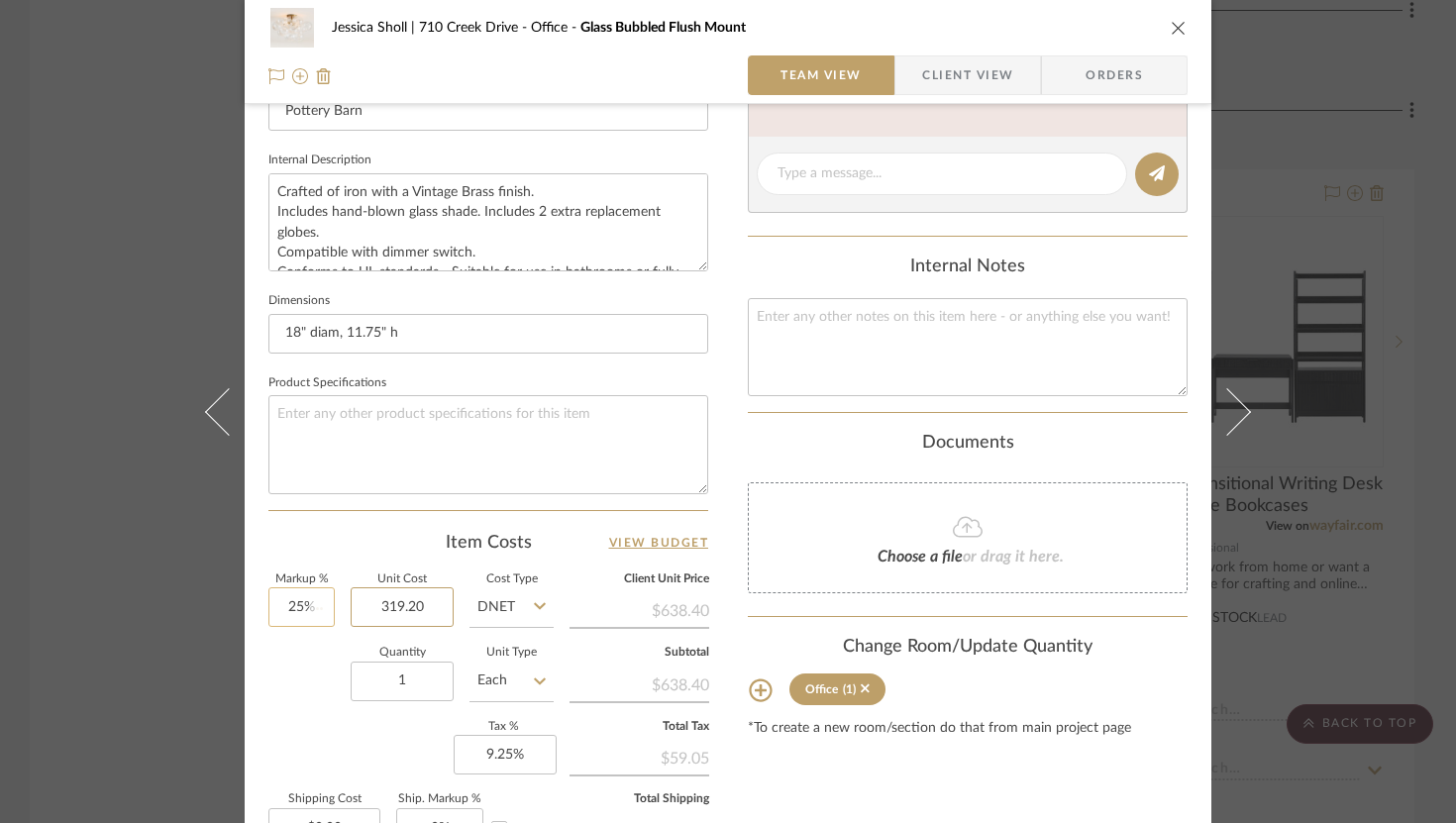 type 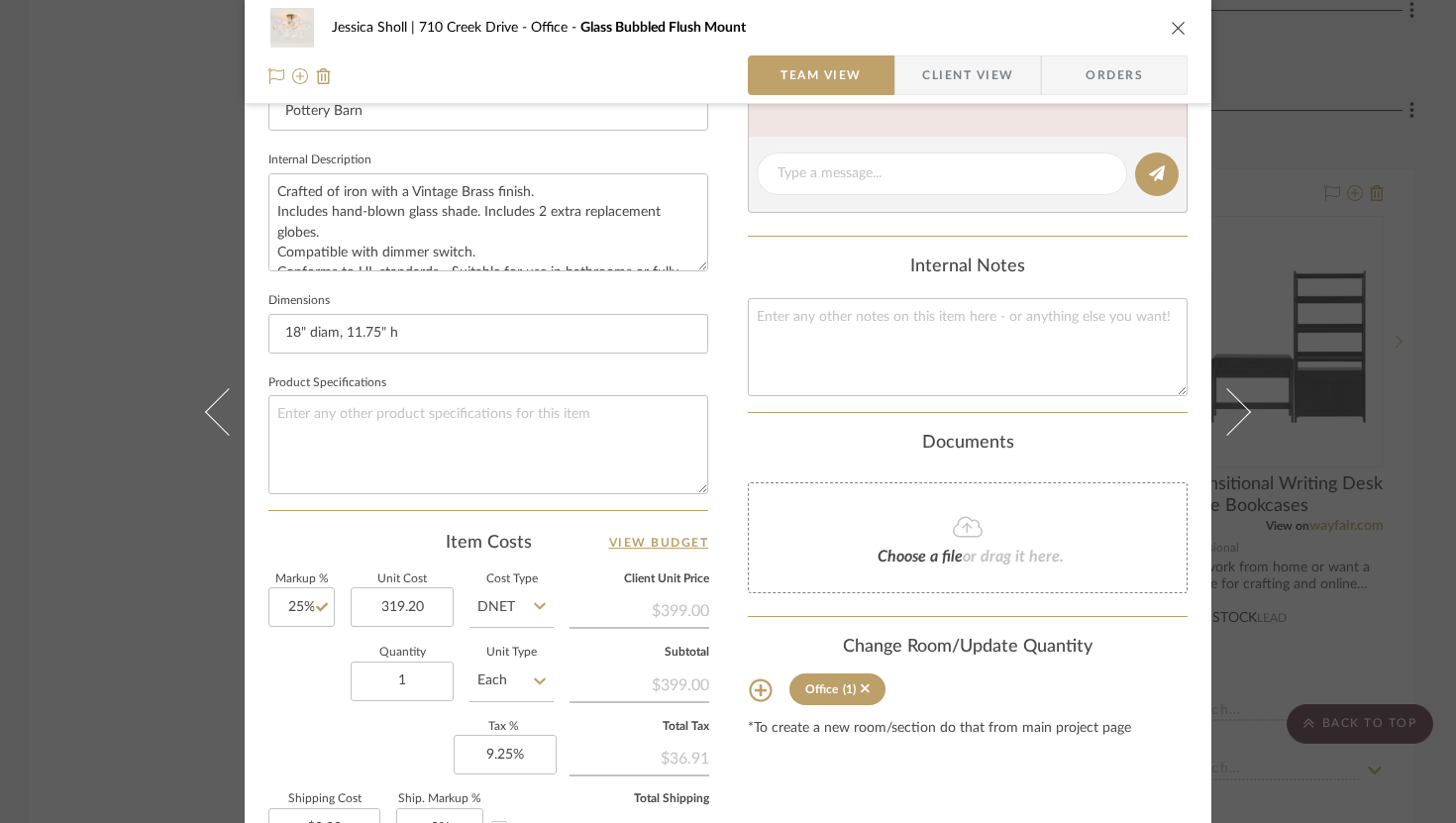 type on "$319.20" 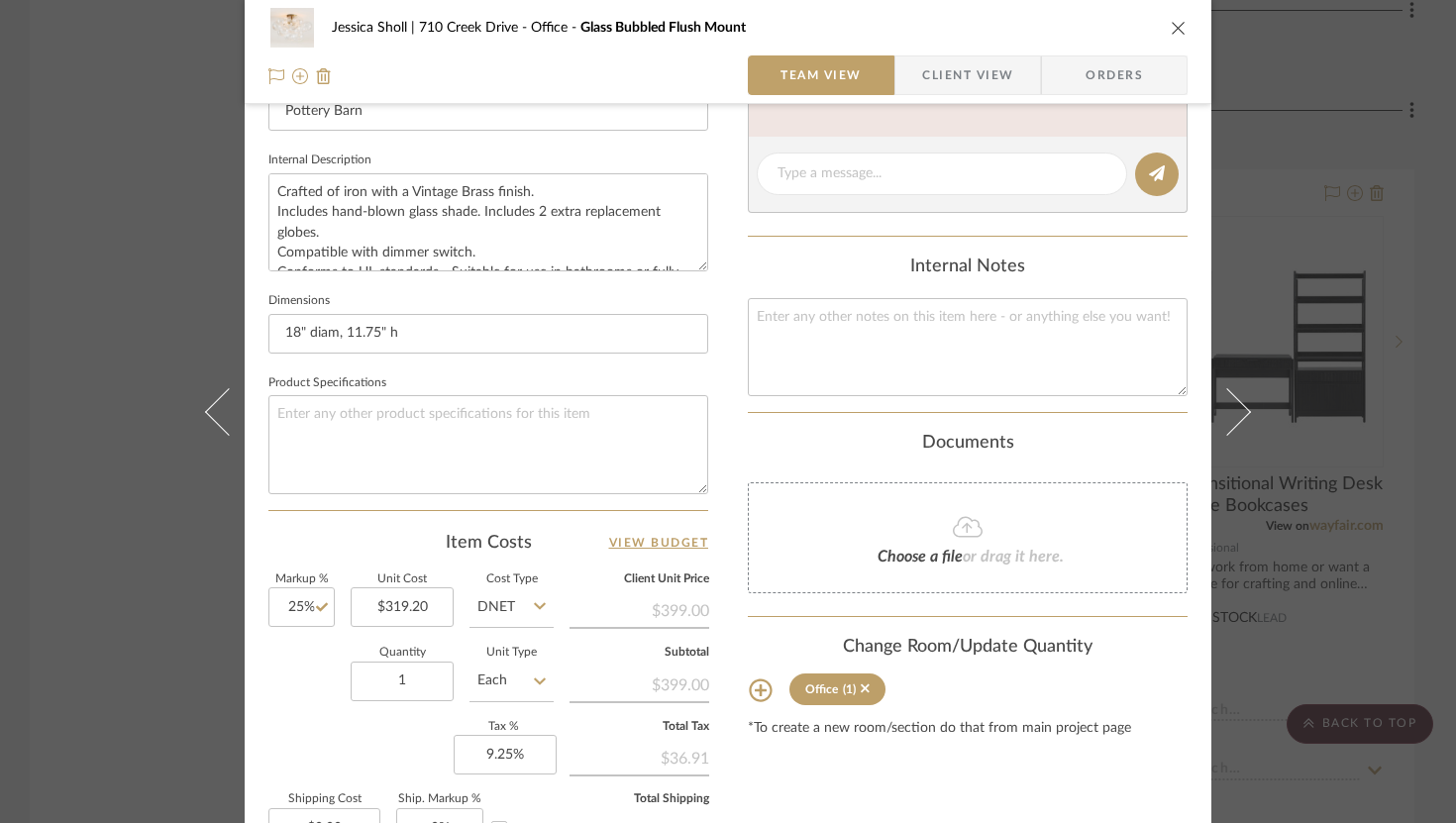 click on "Quantity  1  Unit Type  Each" 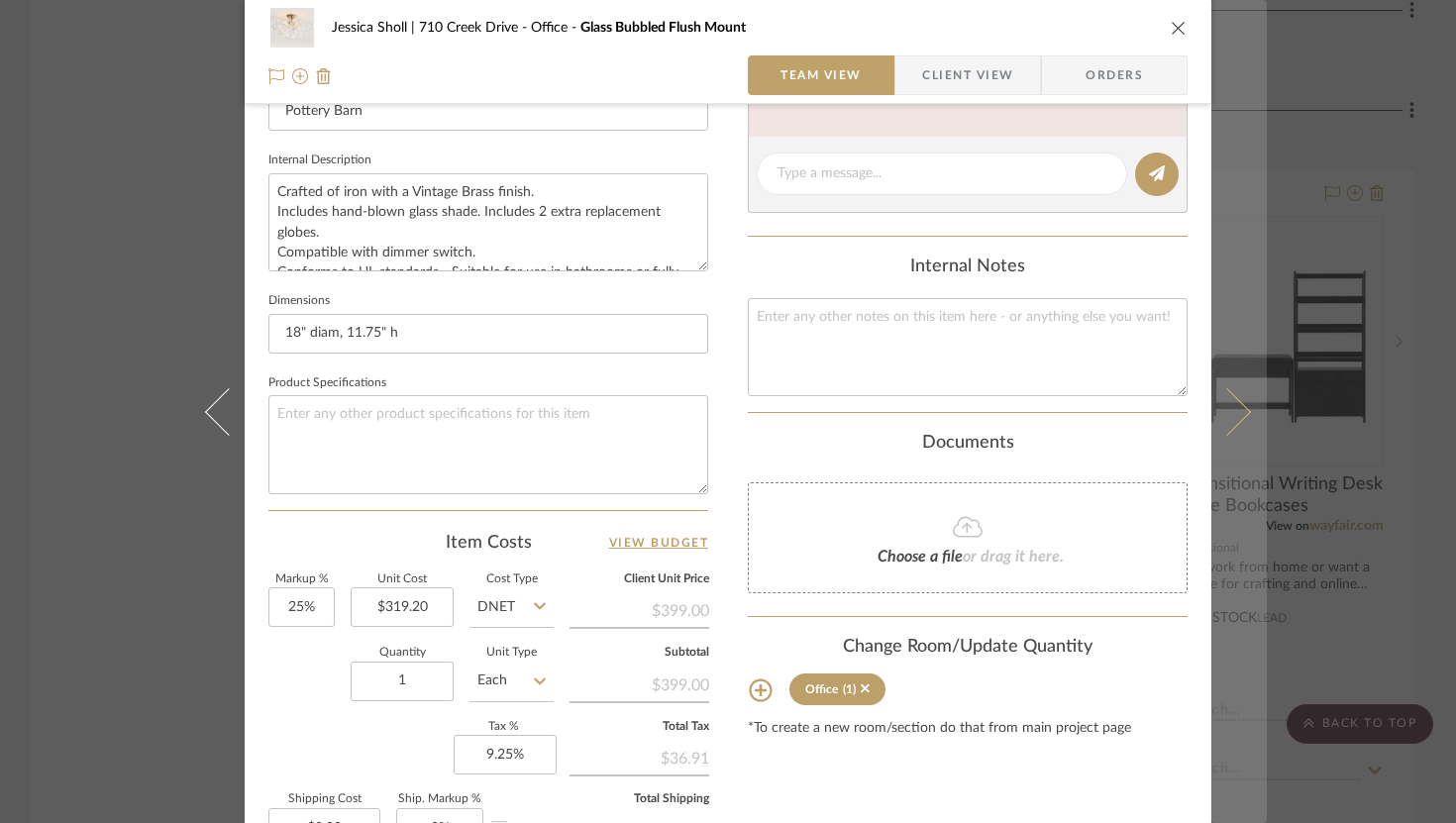 click at bounding box center [1227, 411] 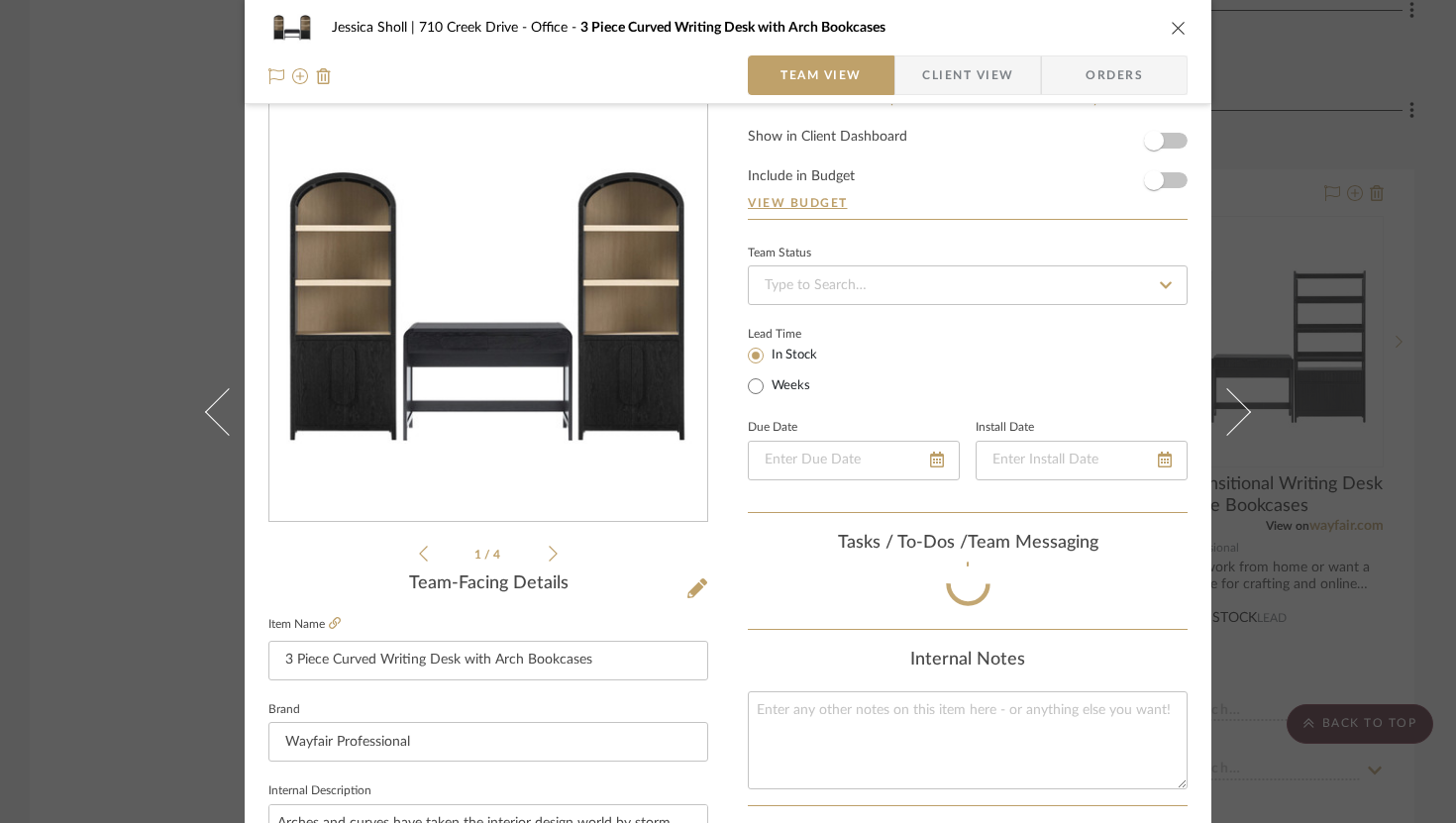 scroll, scrollTop: 675, scrollLeft: 0, axis: vertical 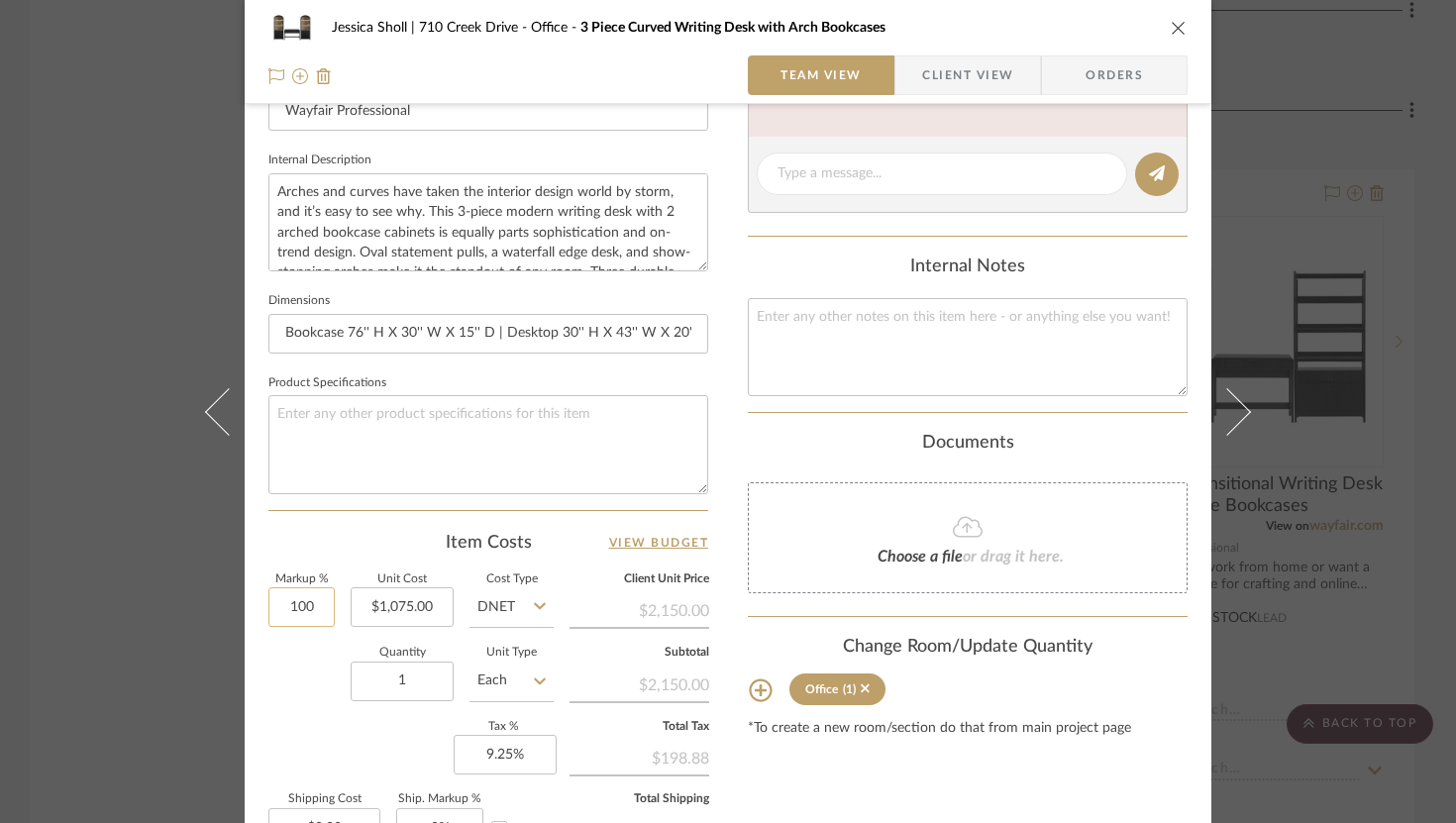 click on "100" 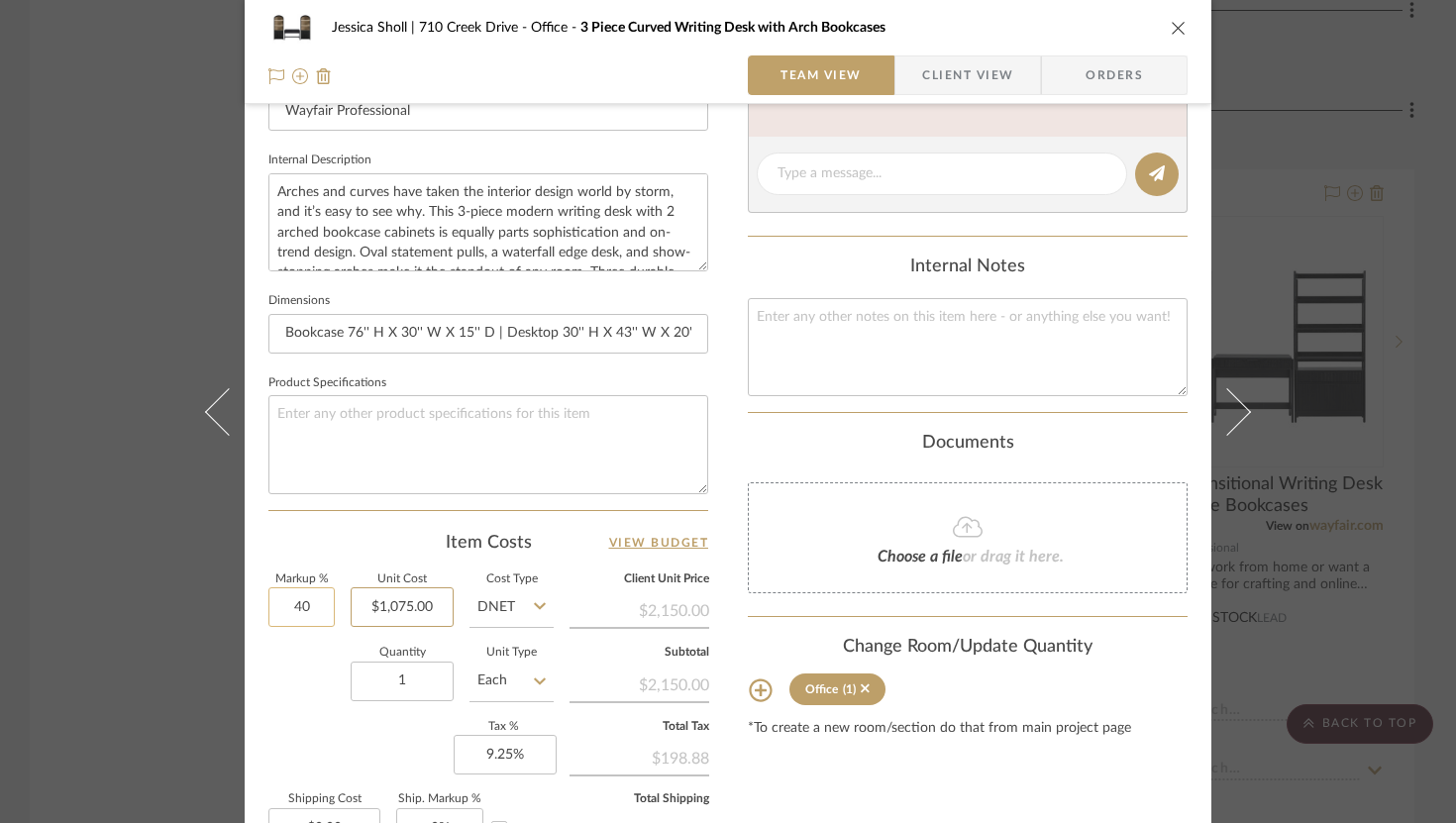 type on "40%" 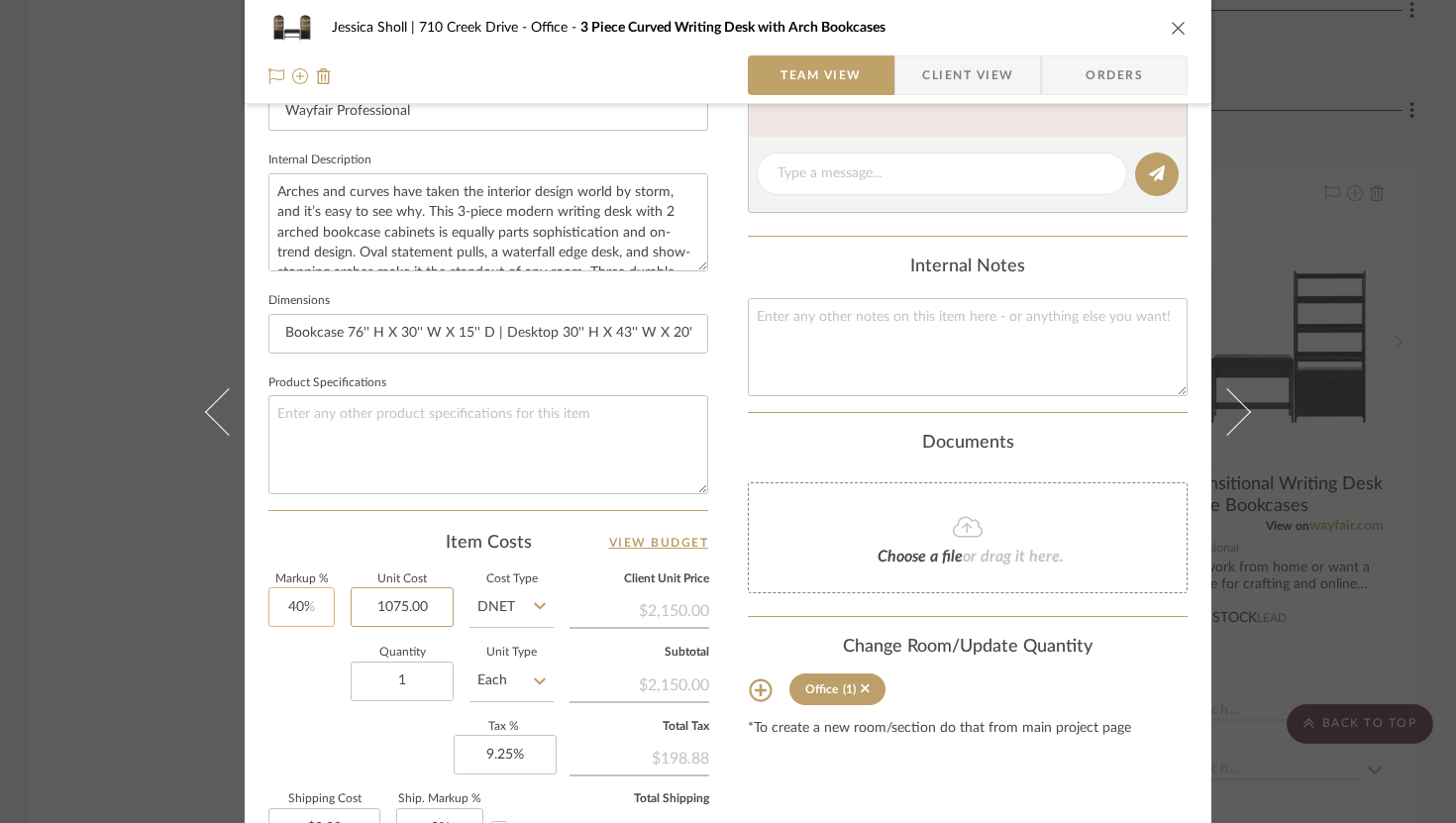 type 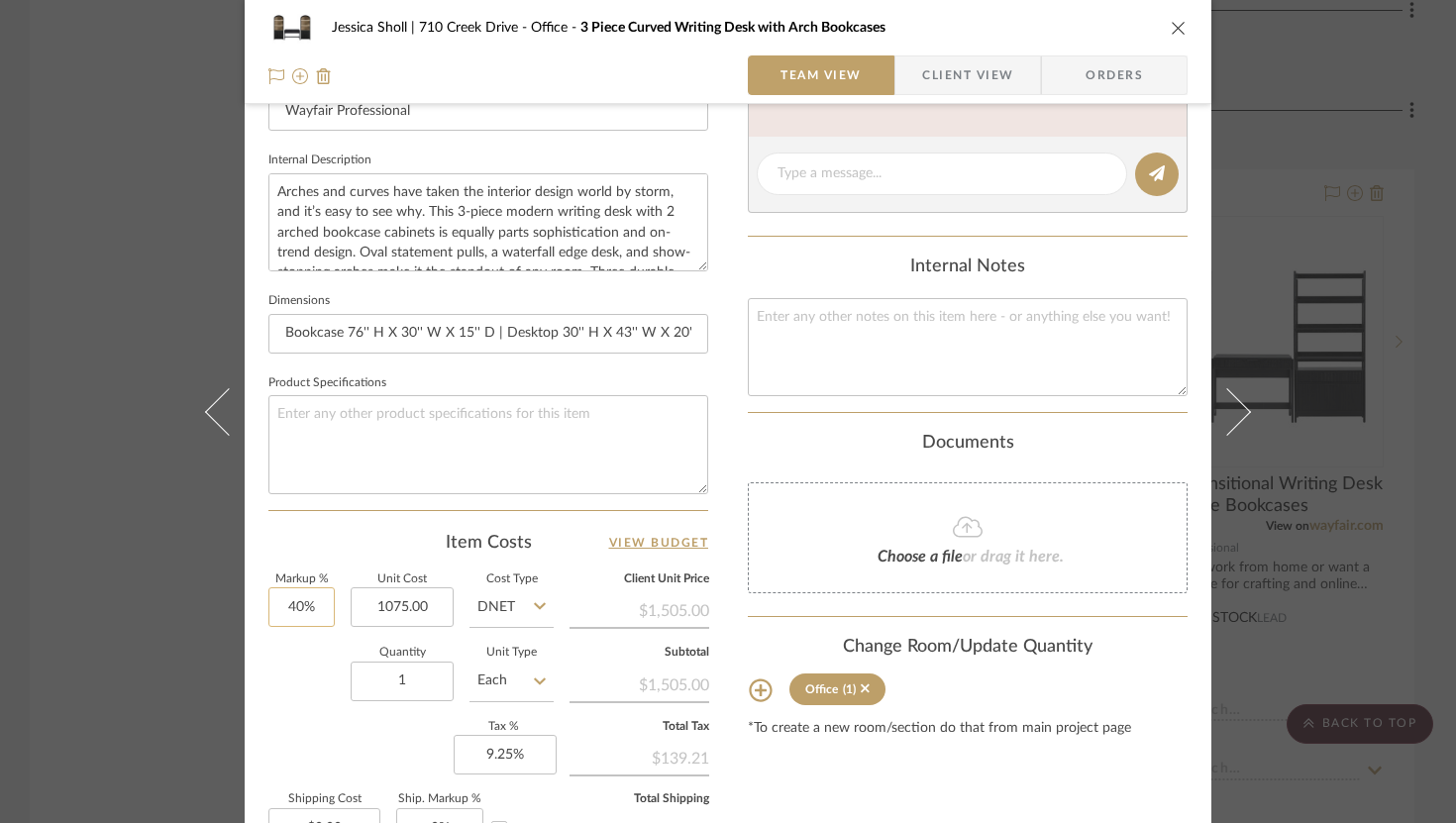 type on "40" 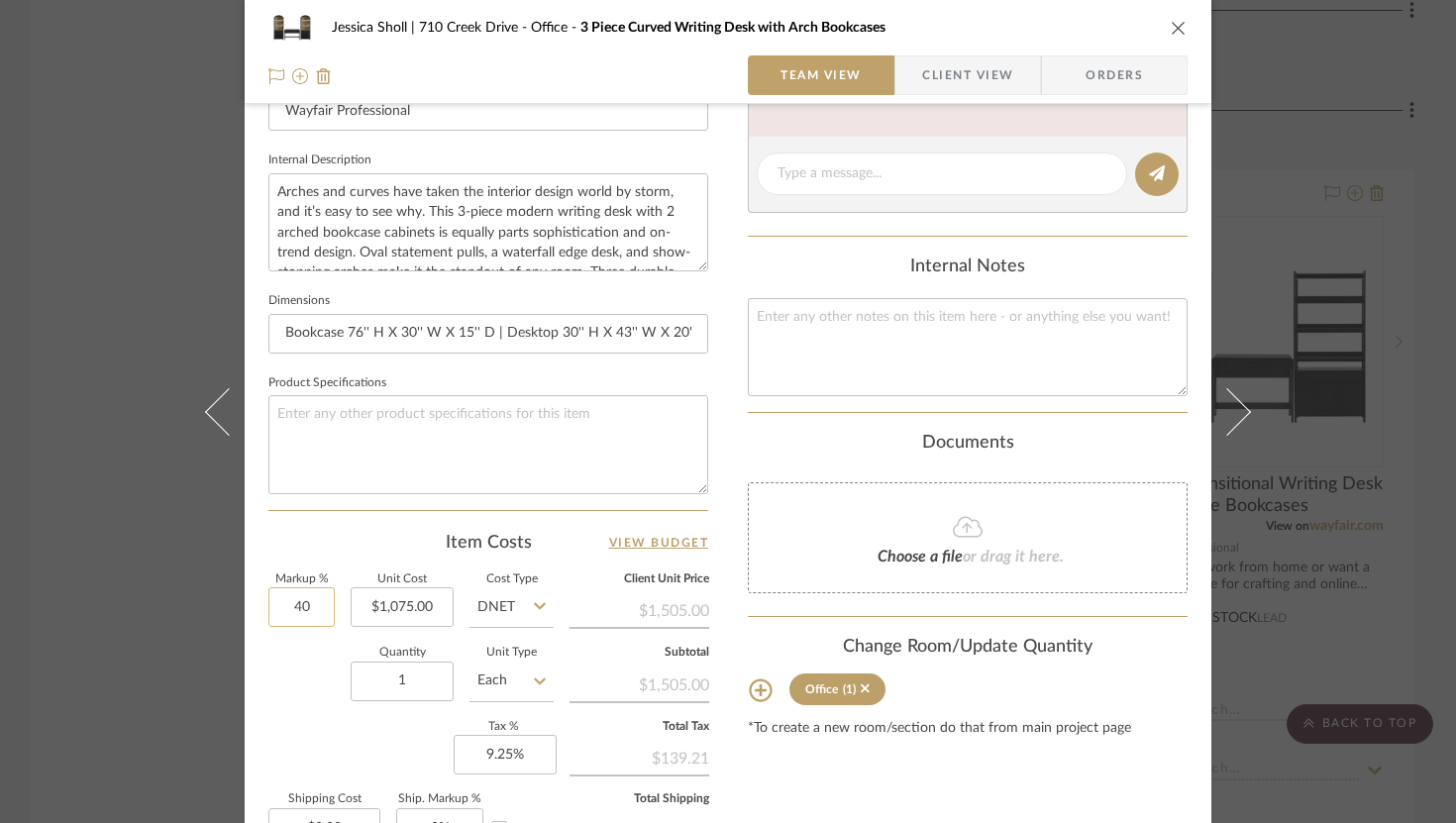 click on "40" 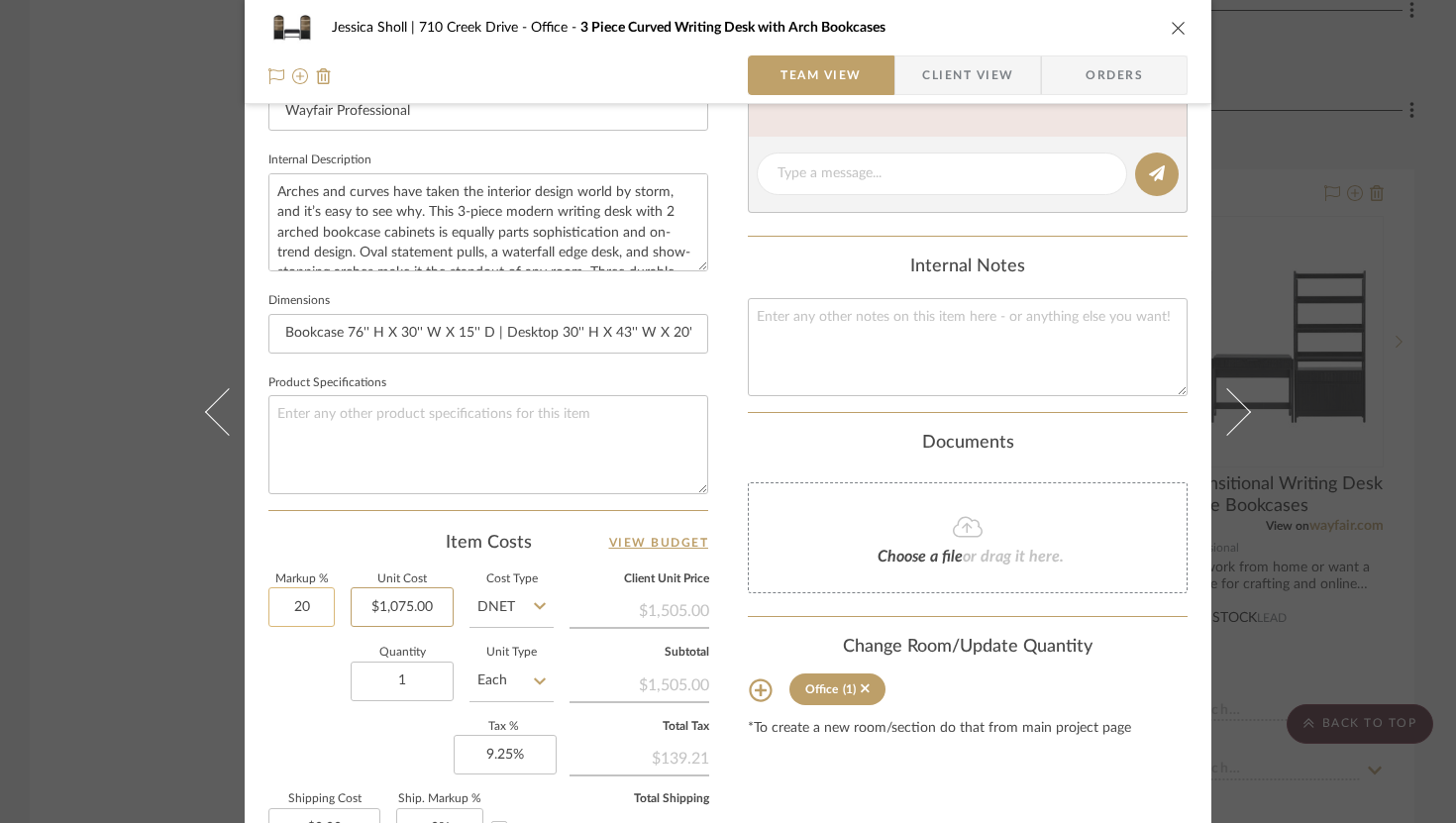 type on "20%" 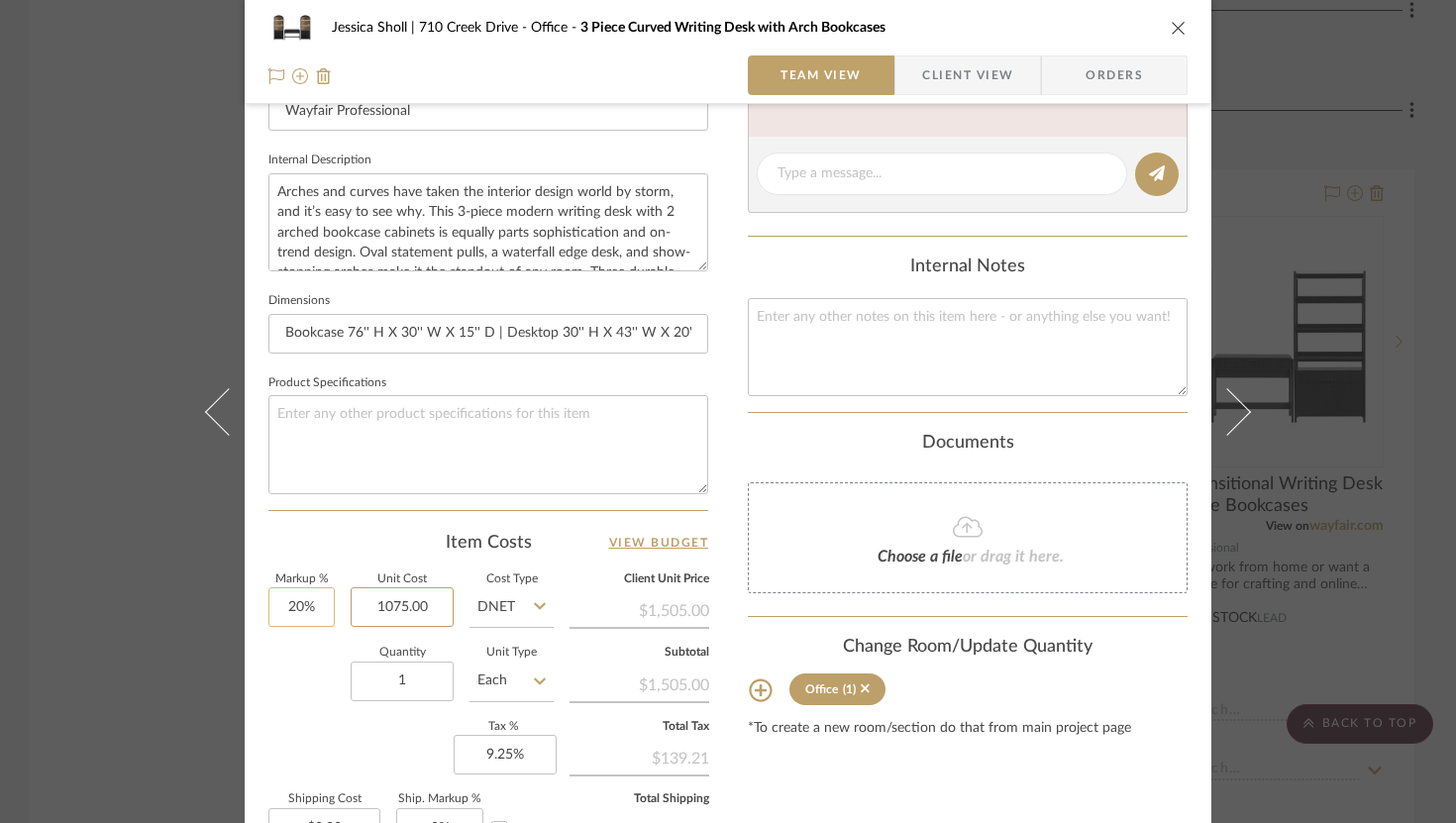 type 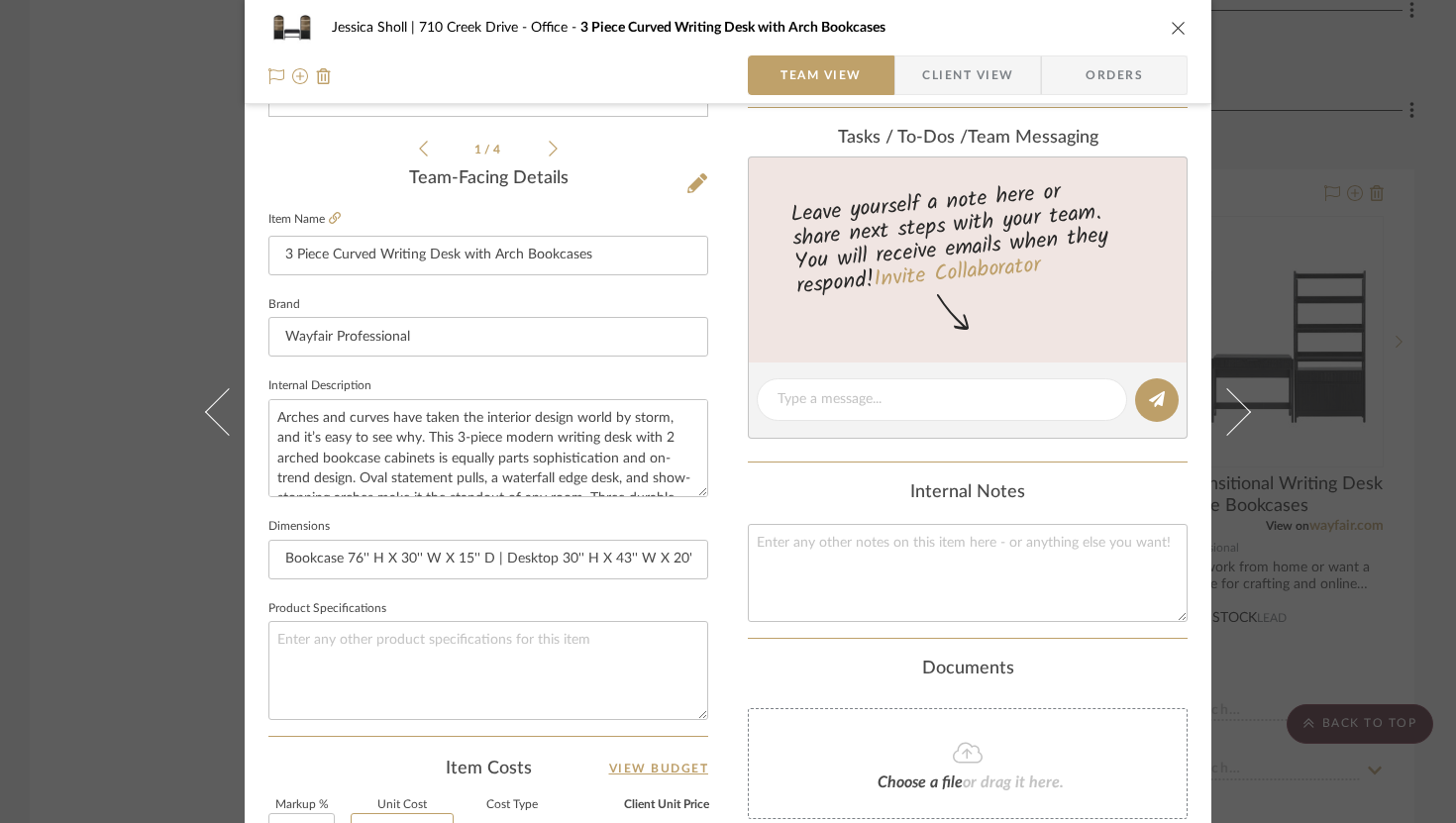 scroll, scrollTop: 448, scrollLeft: 0, axis: vertical 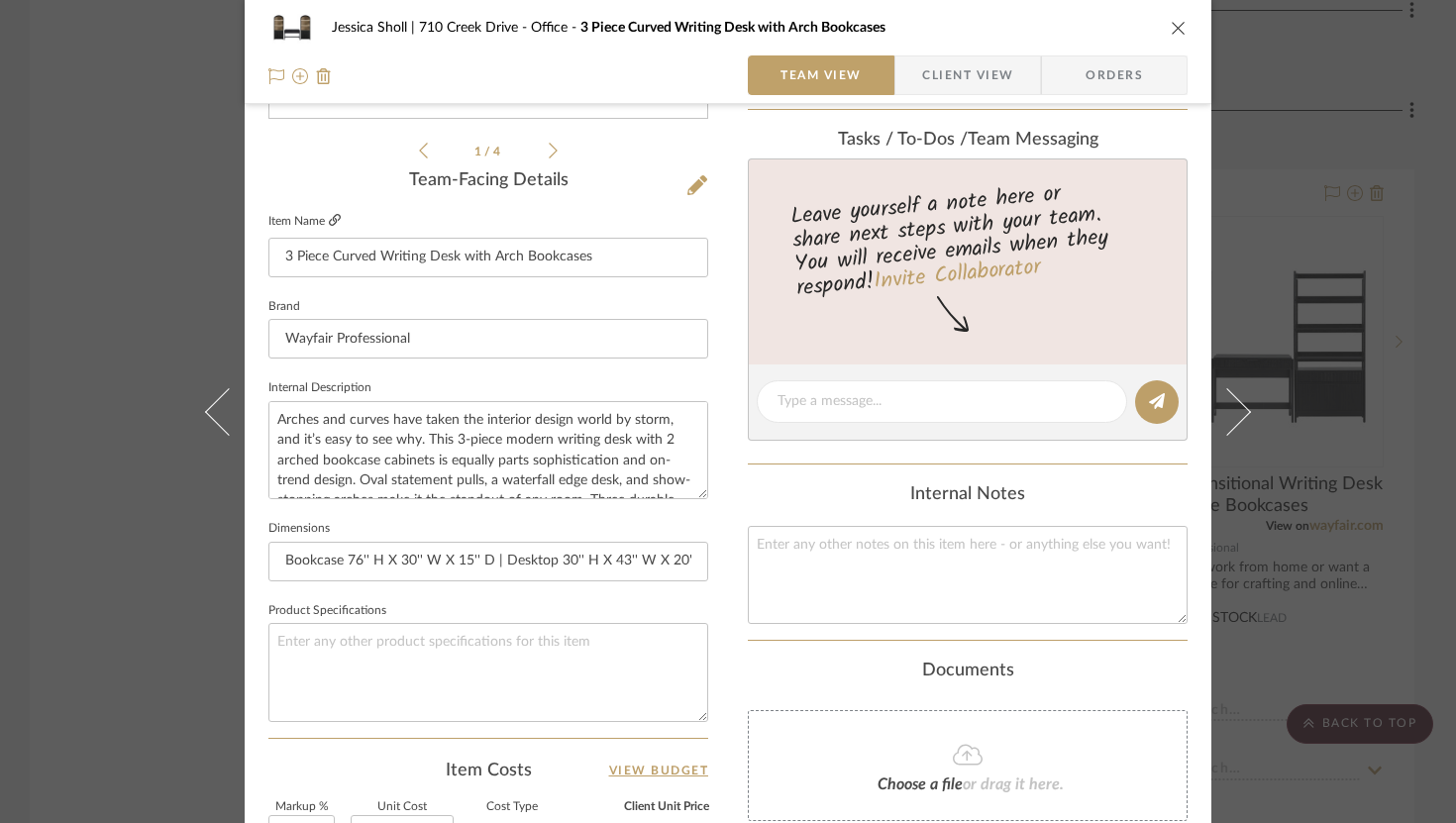 type on "$1,075.00" 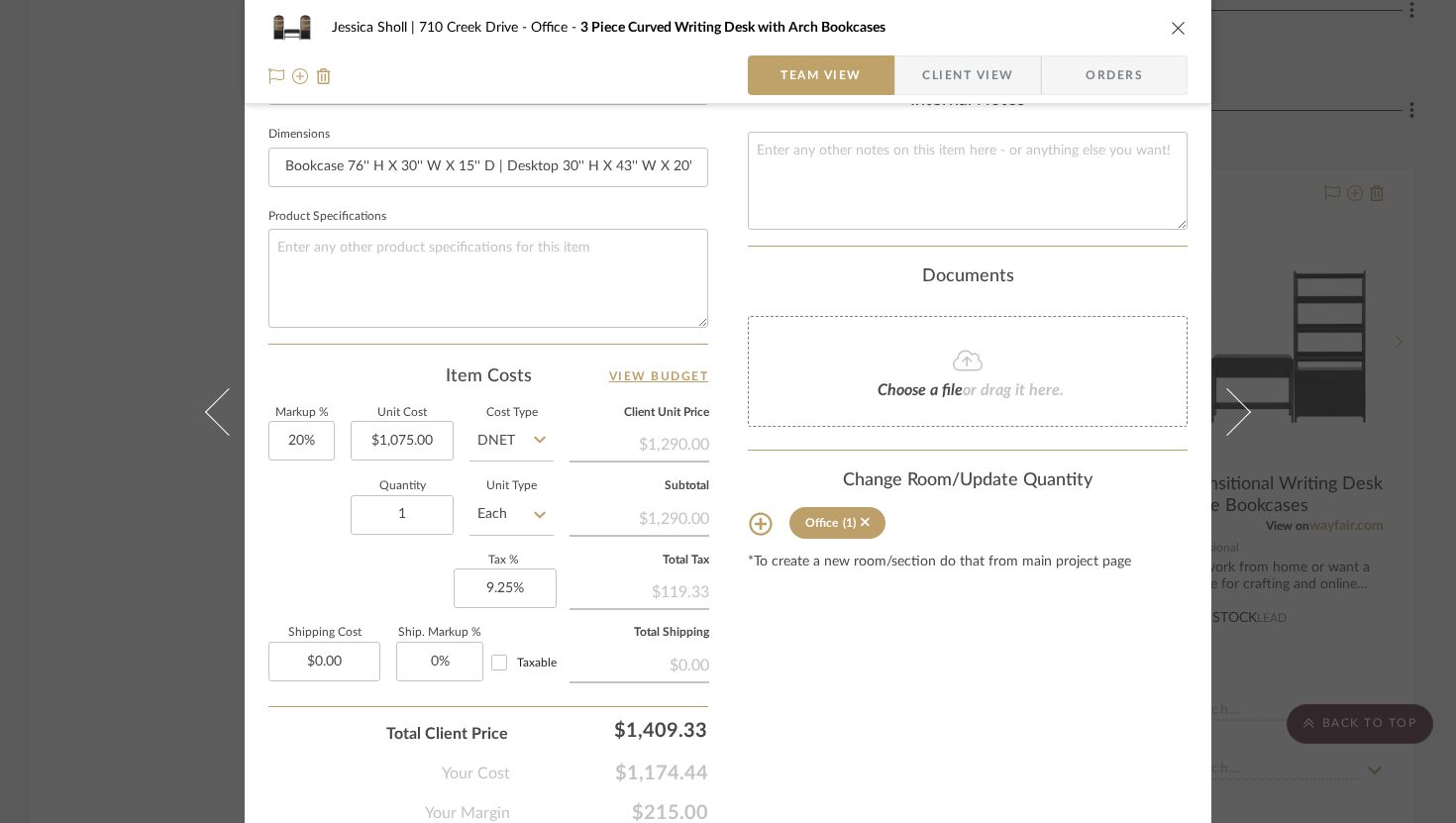 scroll, scrollTop: 885, scrollLeft: 0, axis: vertical 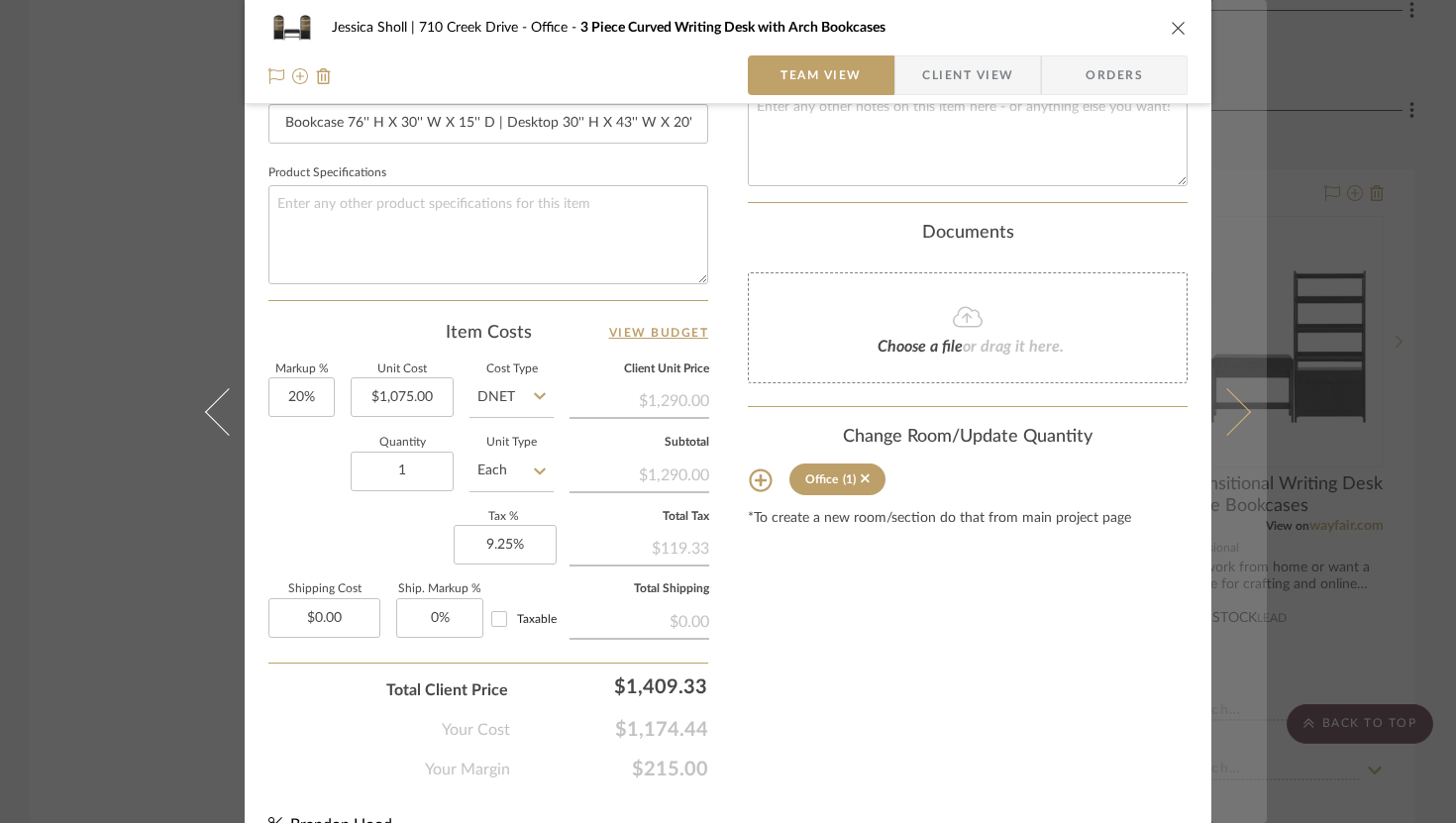 click at bounding box center (1227, 411) 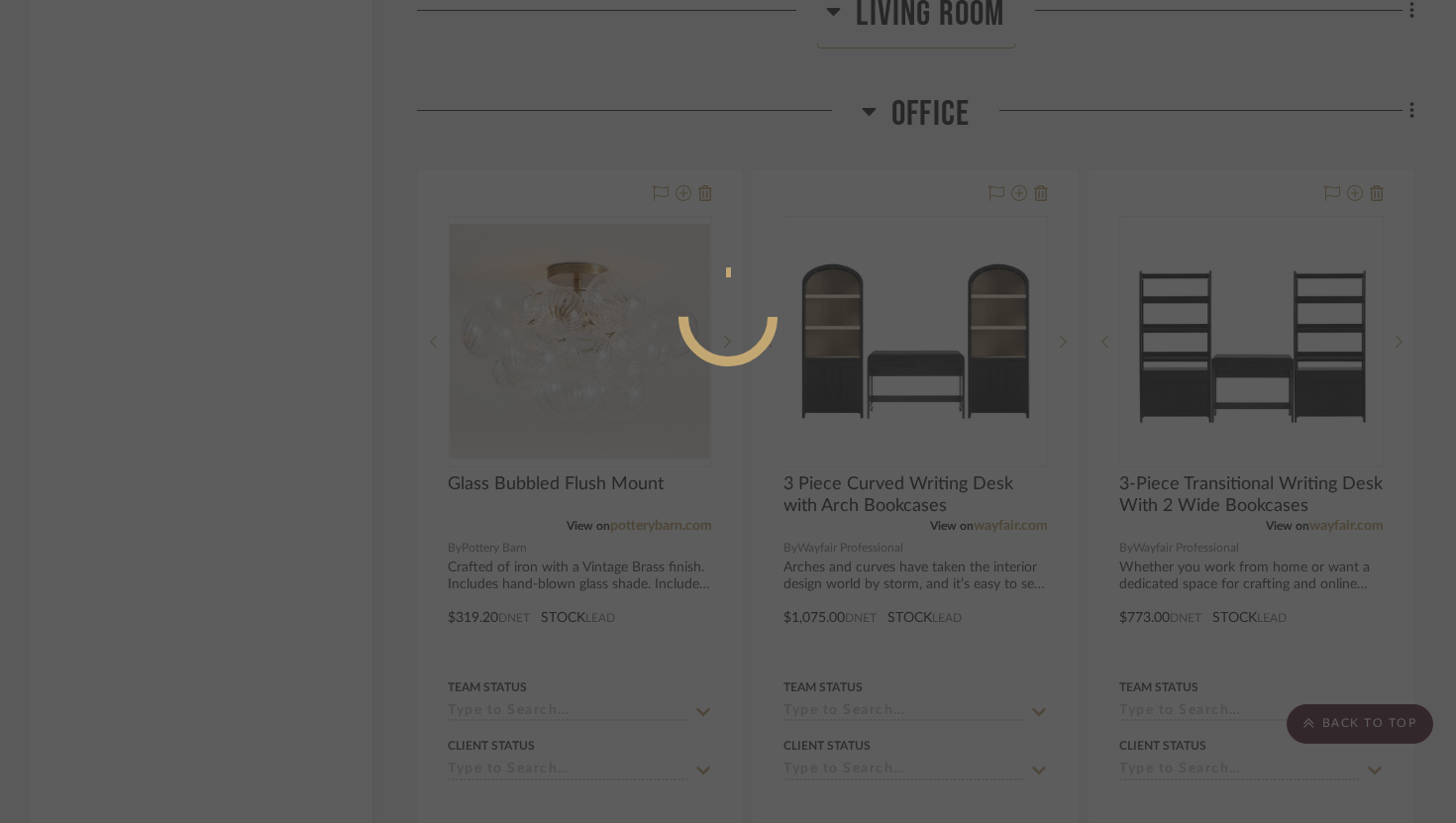 scroll, scrollTop: 885, scrollLeft: 0, axis: vertical 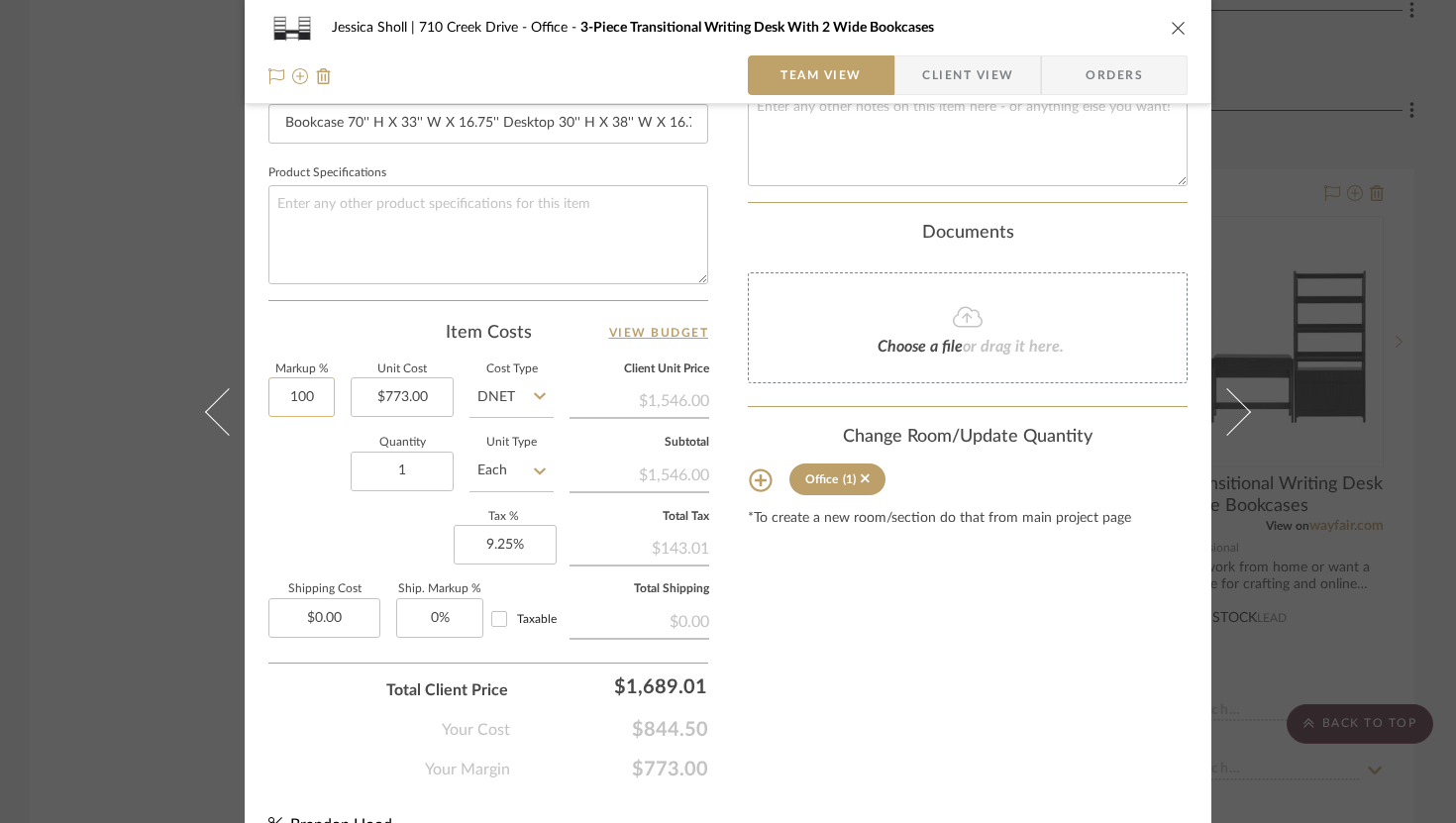 click on "100" 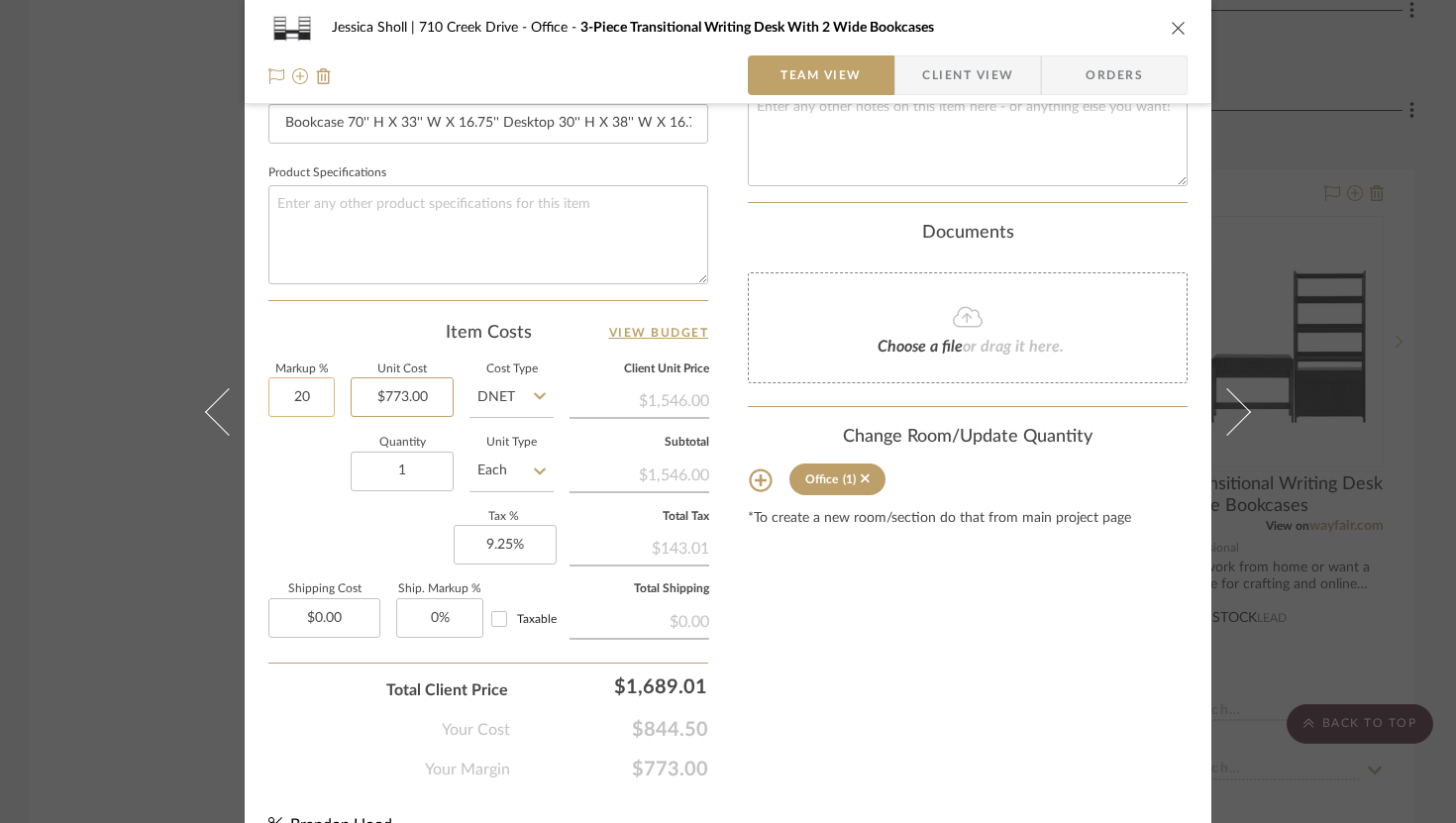 type on "20%" 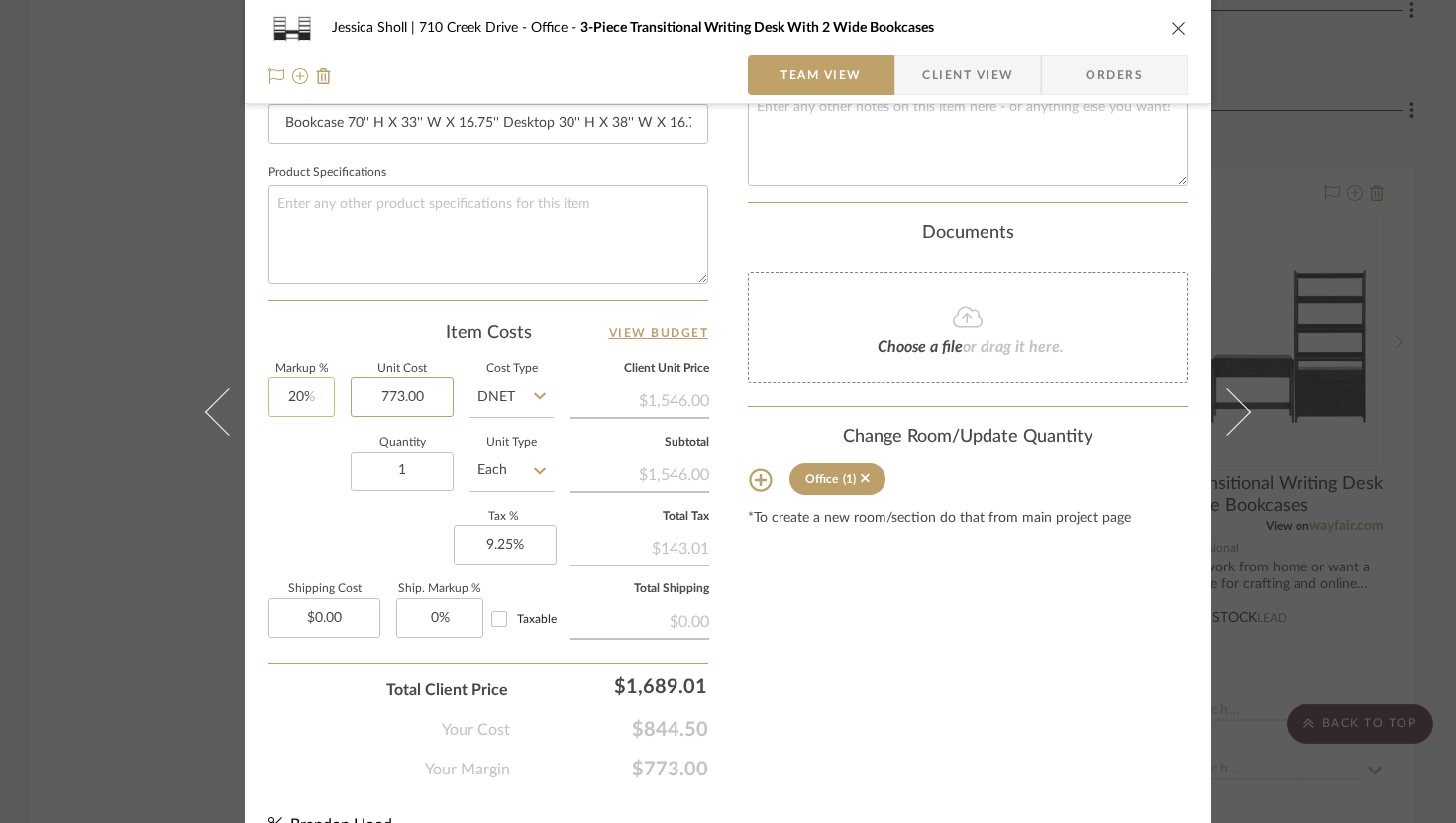type 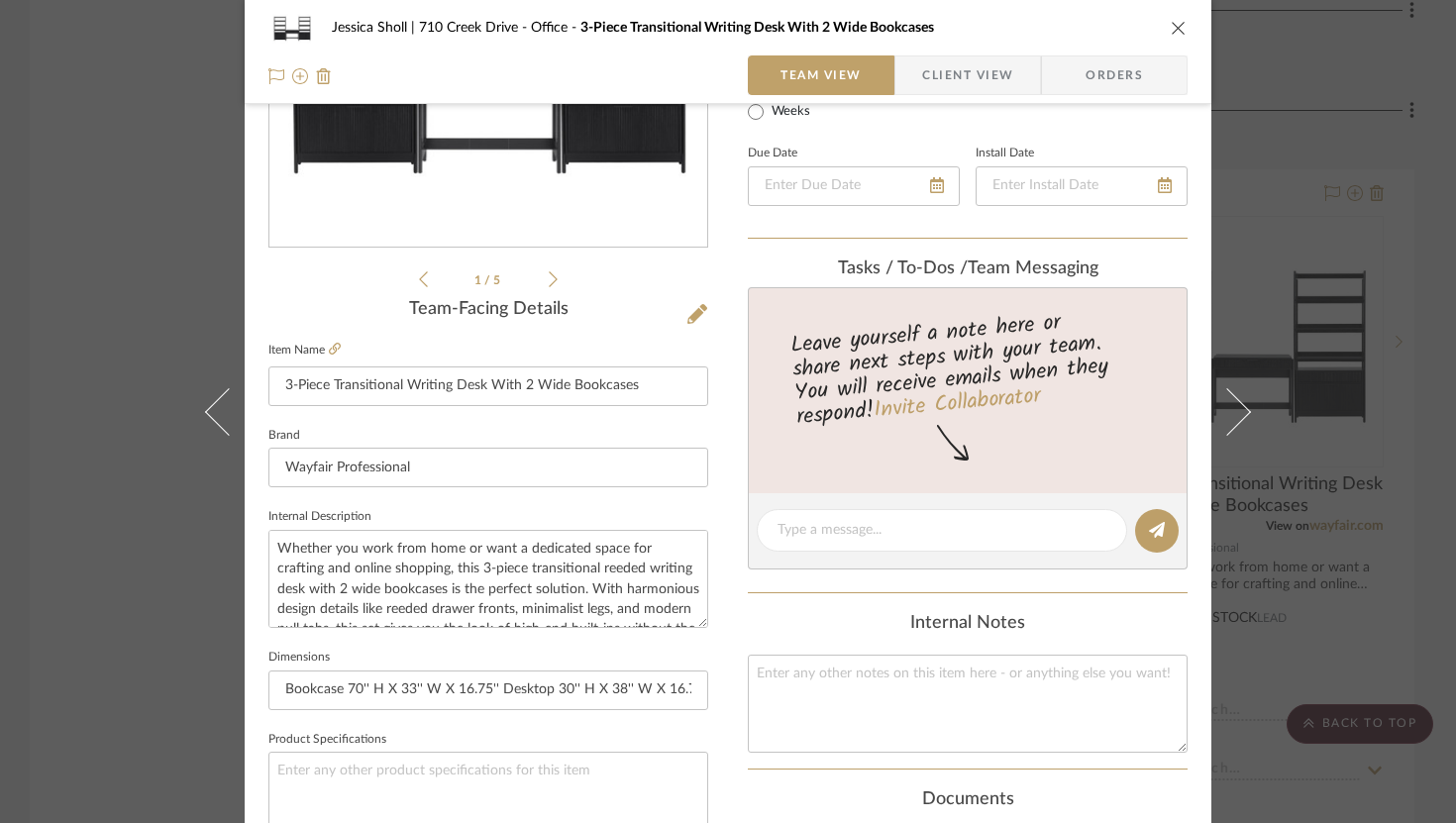 scroll, scrollTop: 310, scrollLeft: 0, axis: vertical 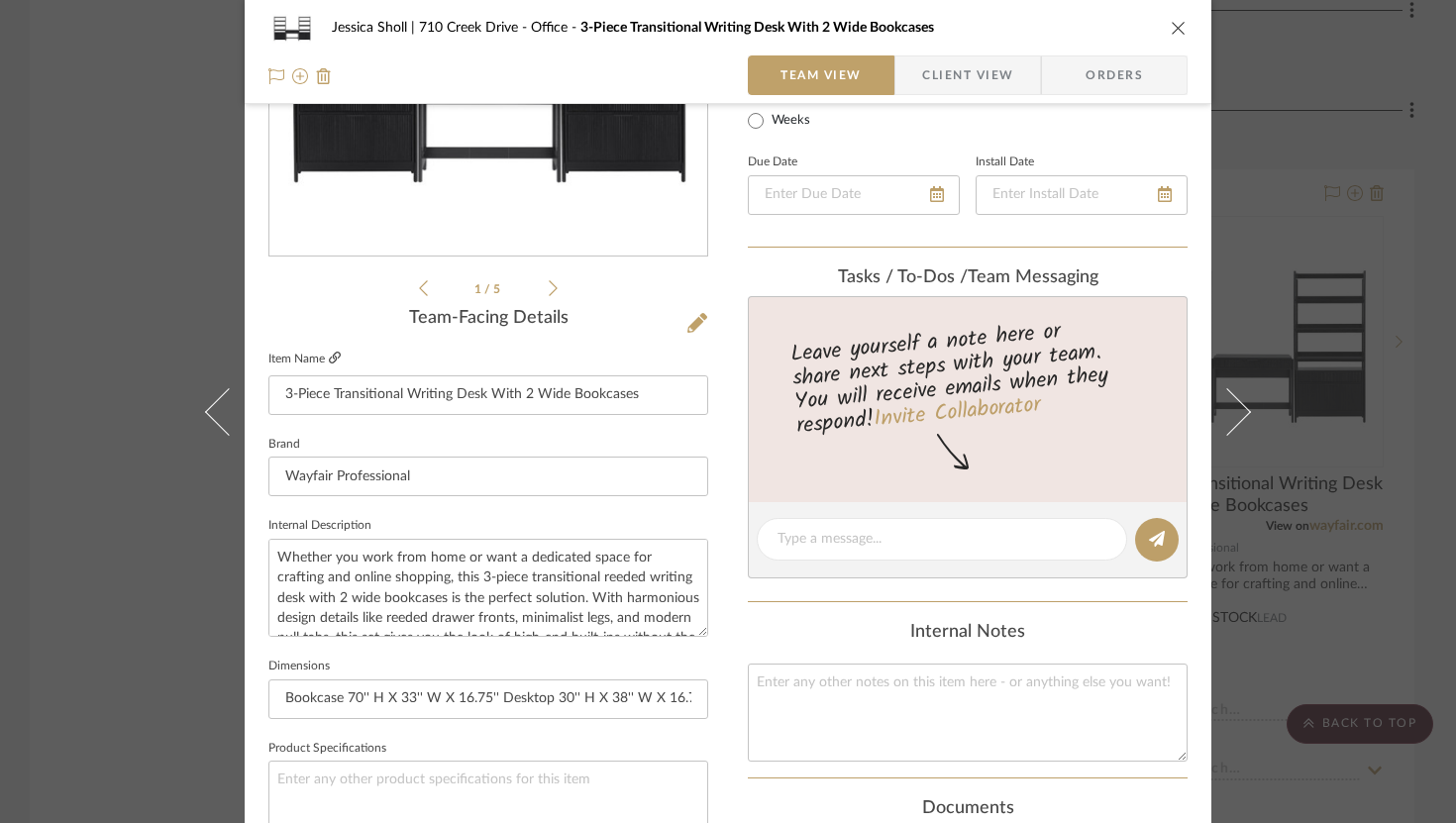 type on "$773.00" 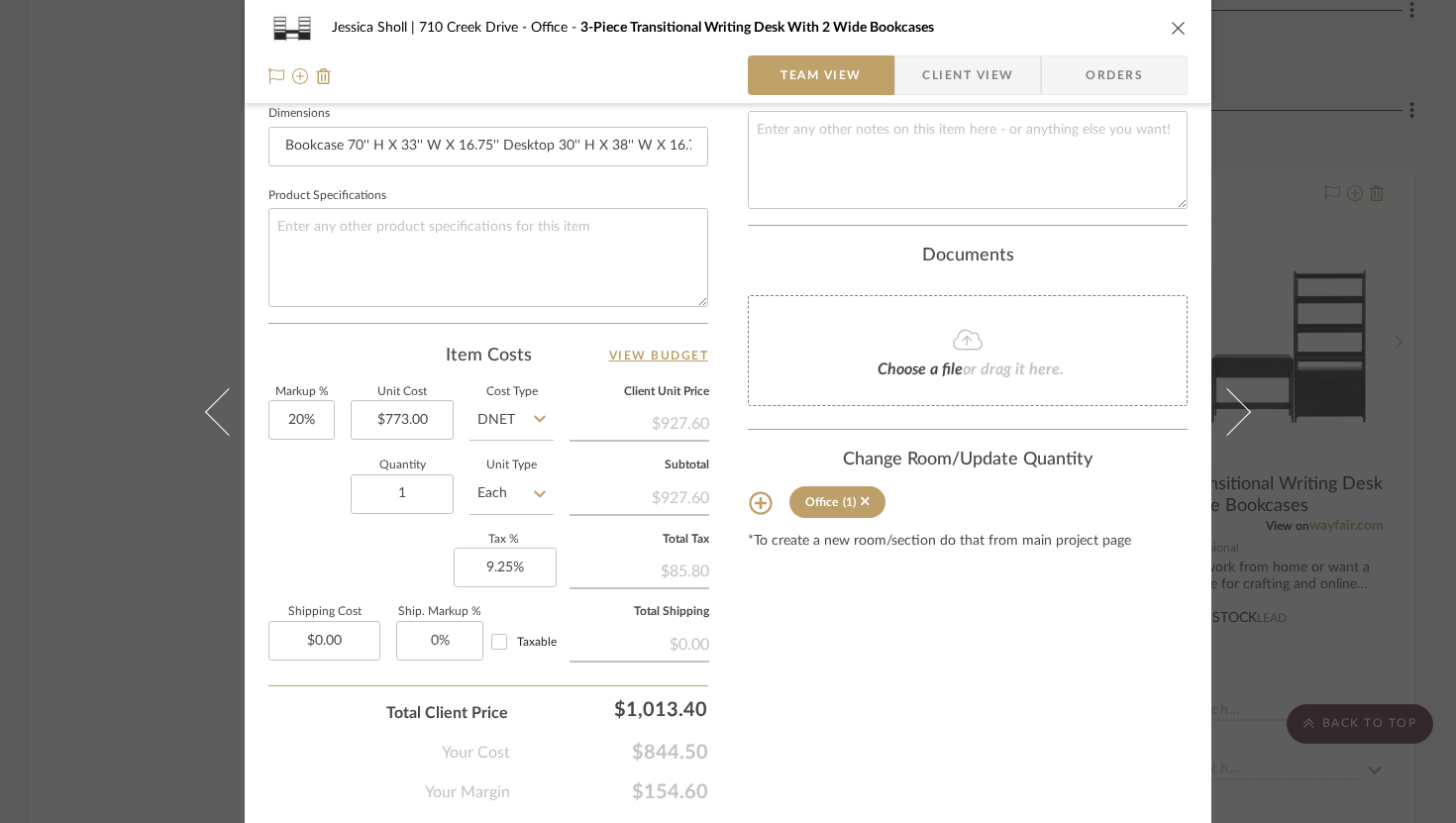 scroll, scrollTop: 874, scrollLeft: 0, axis: vertical 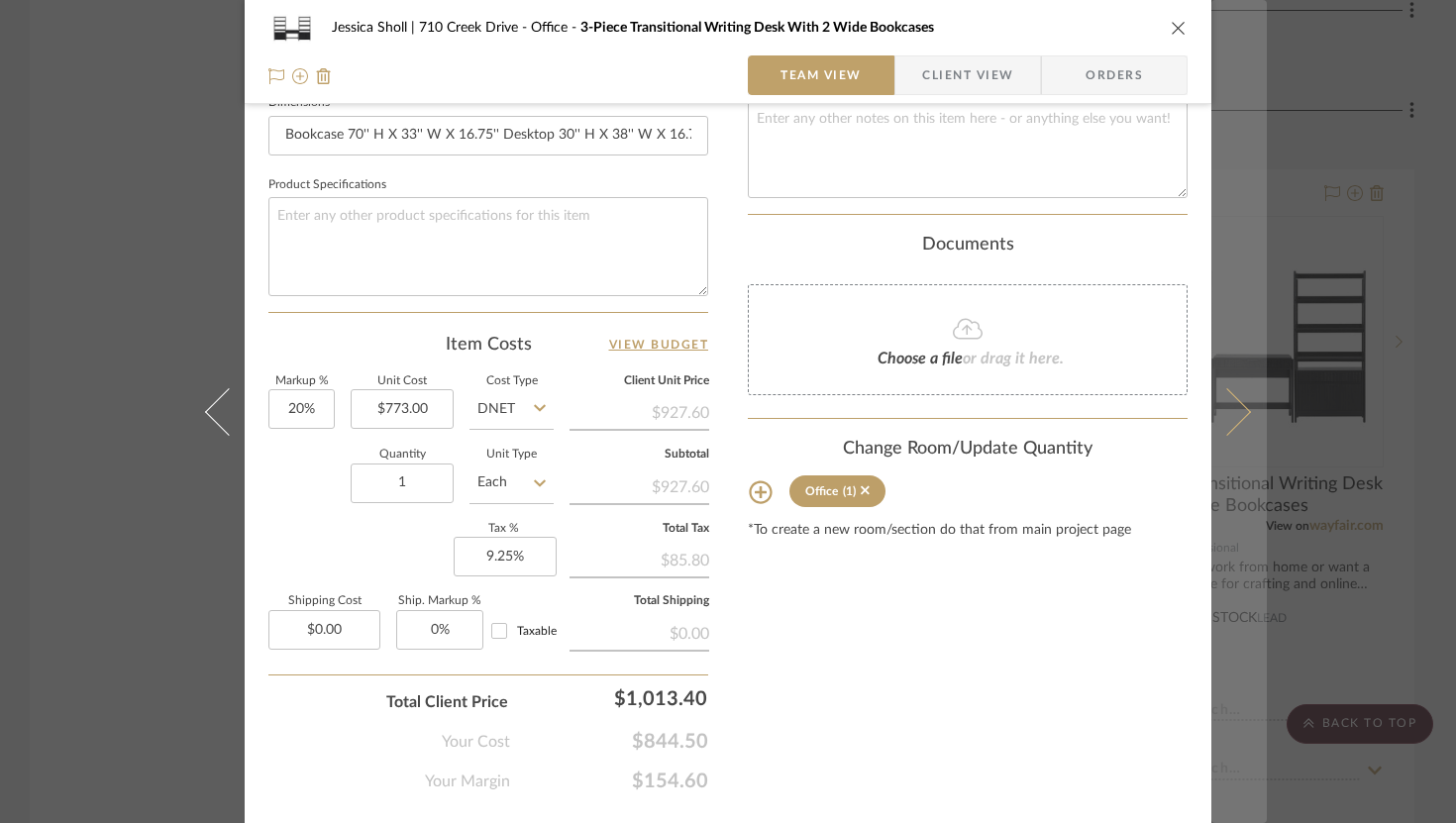 click at bounding box center (1227, 411) 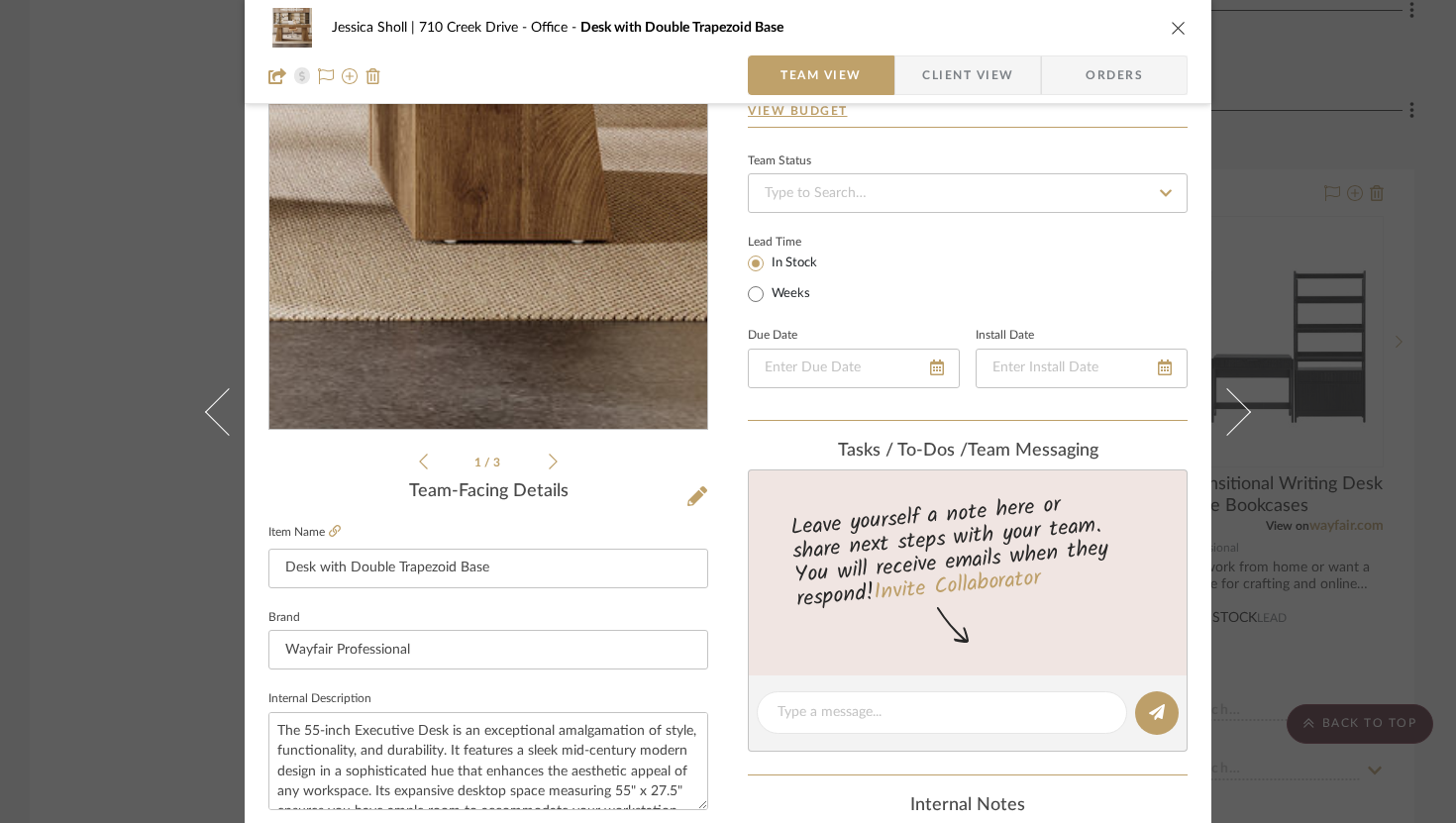 scroll, scrollTop: 153, scrollLeft: 0, axis: vertical 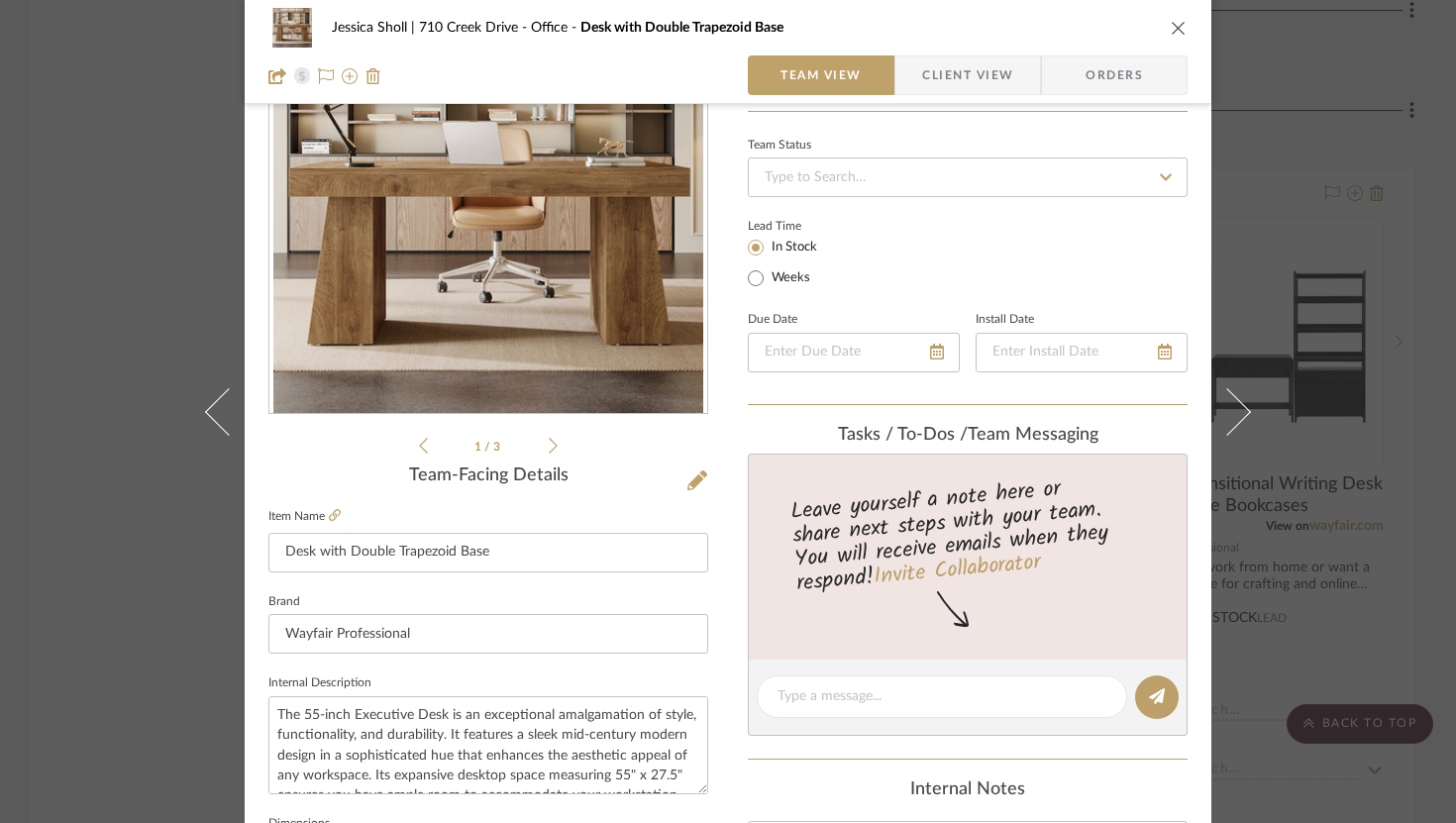 click at bounding box center (1179, 28) 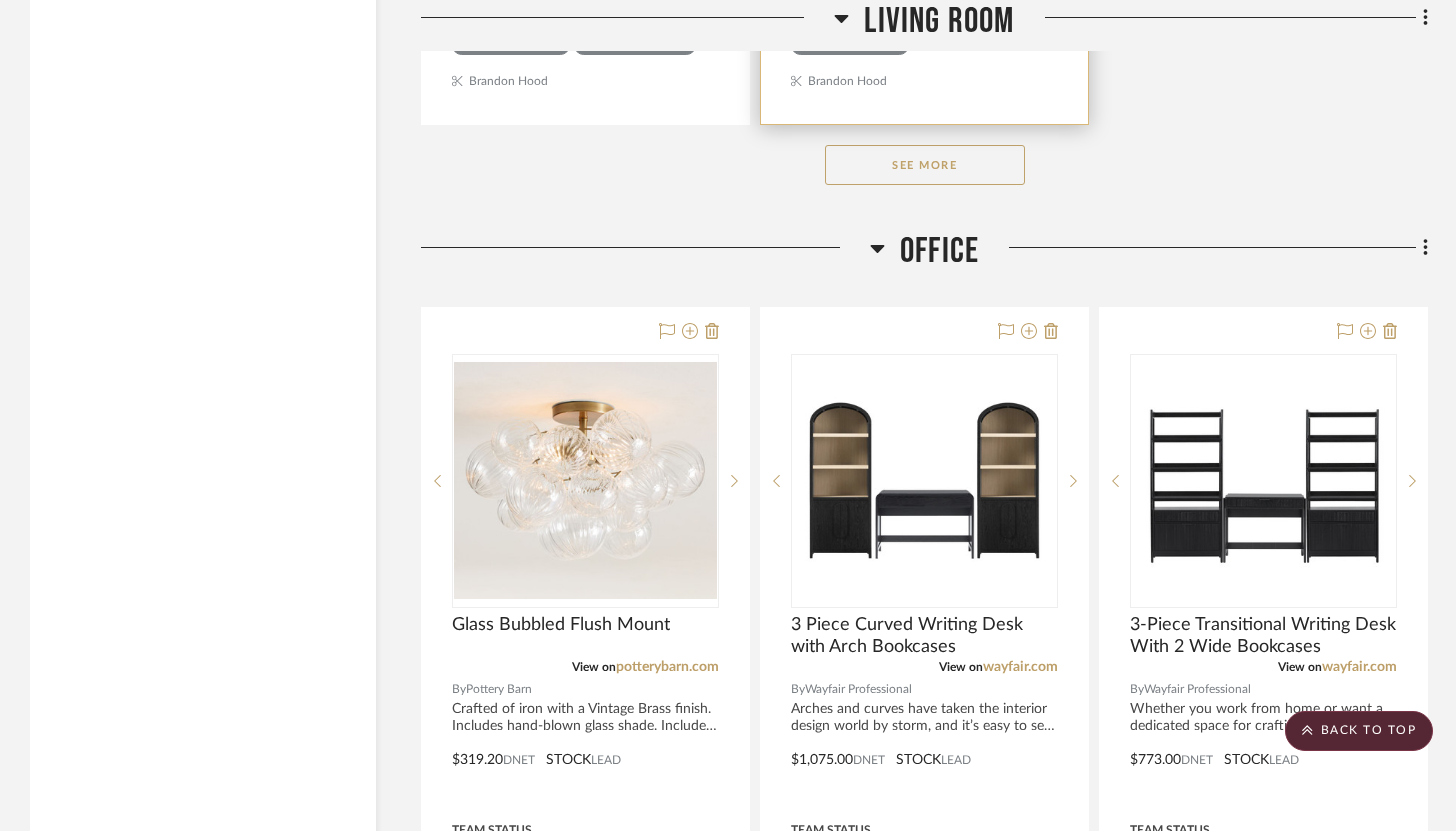 scroll, scrollTop: 11597, scrollLeft: 0, axis: vertical 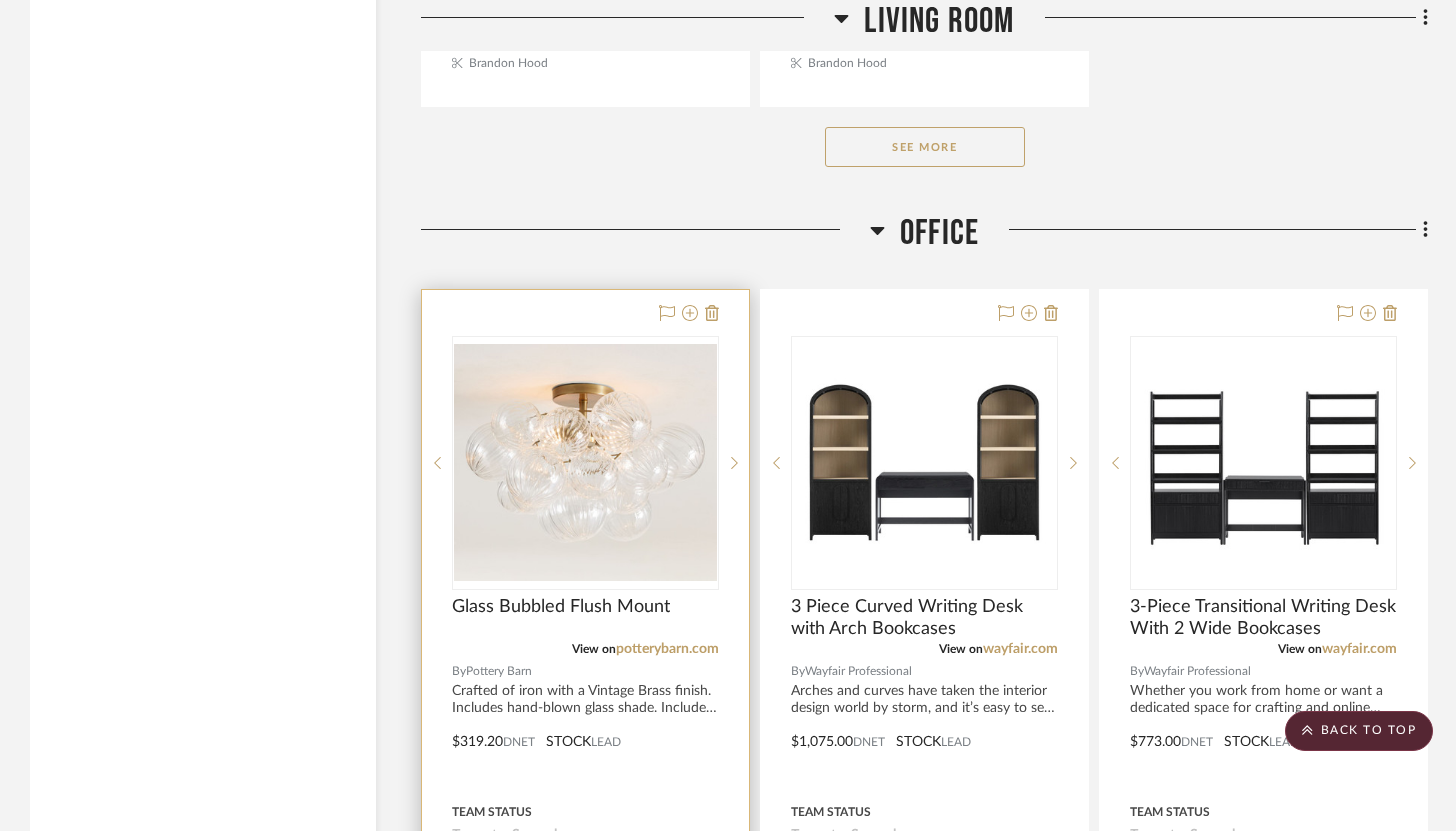 type 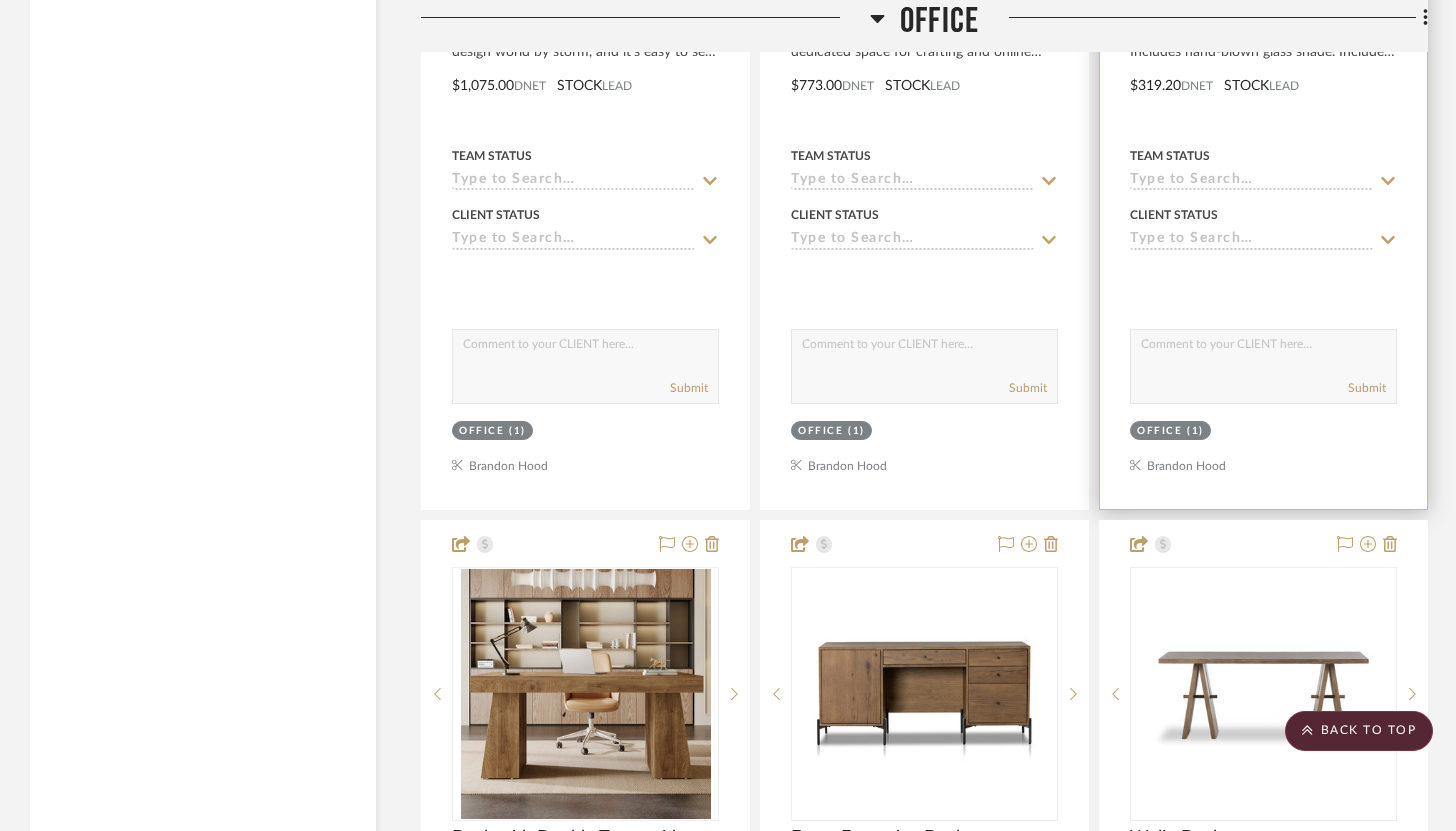 scroll, scrollTop: 12281, scrollLeft: 0, axis: vertical 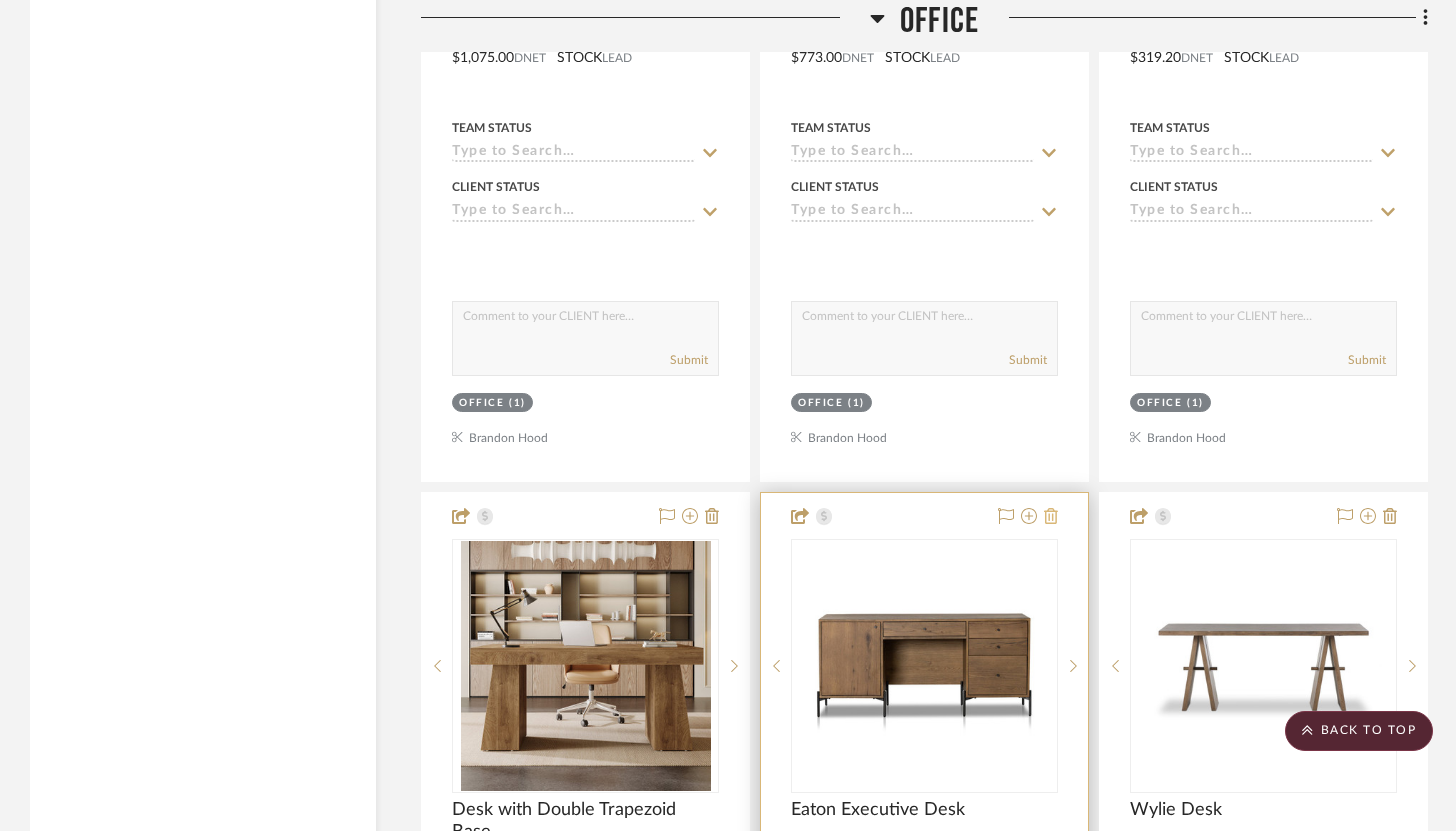 click 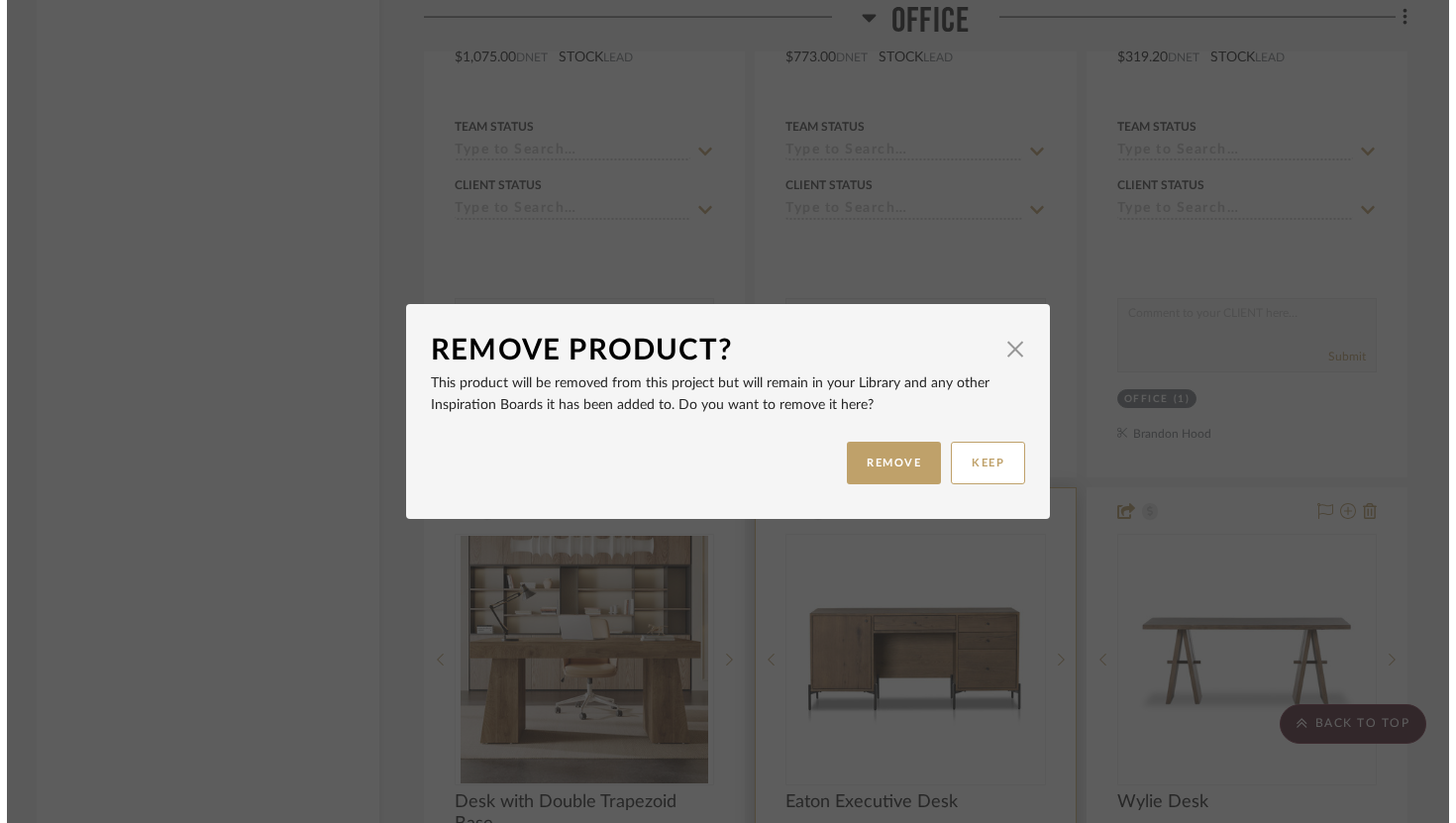 scroll, scrollTop: 0, scrollLeft: 0, axis: both 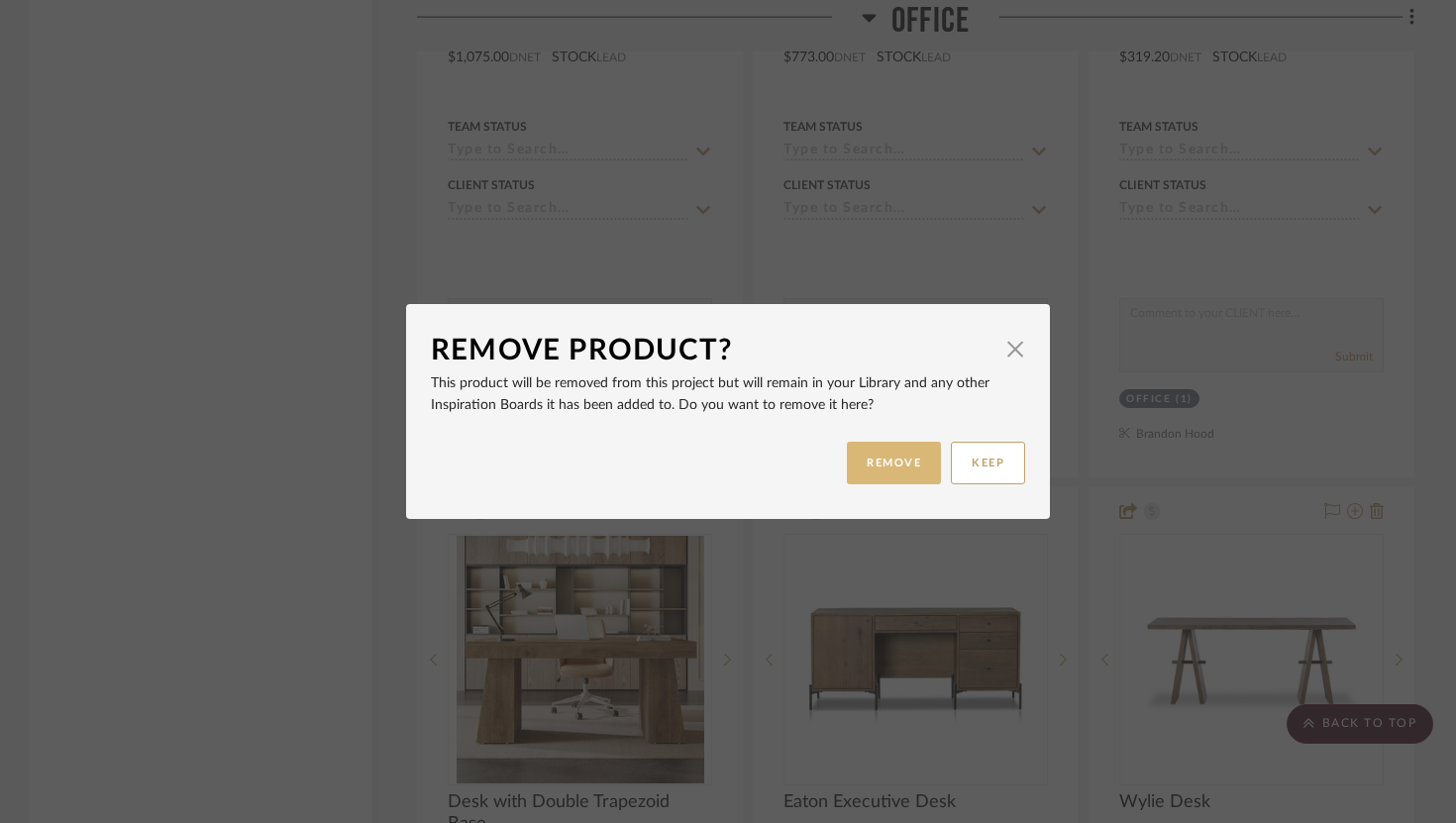click on "REMOVE" at bounding box center [893, 463] 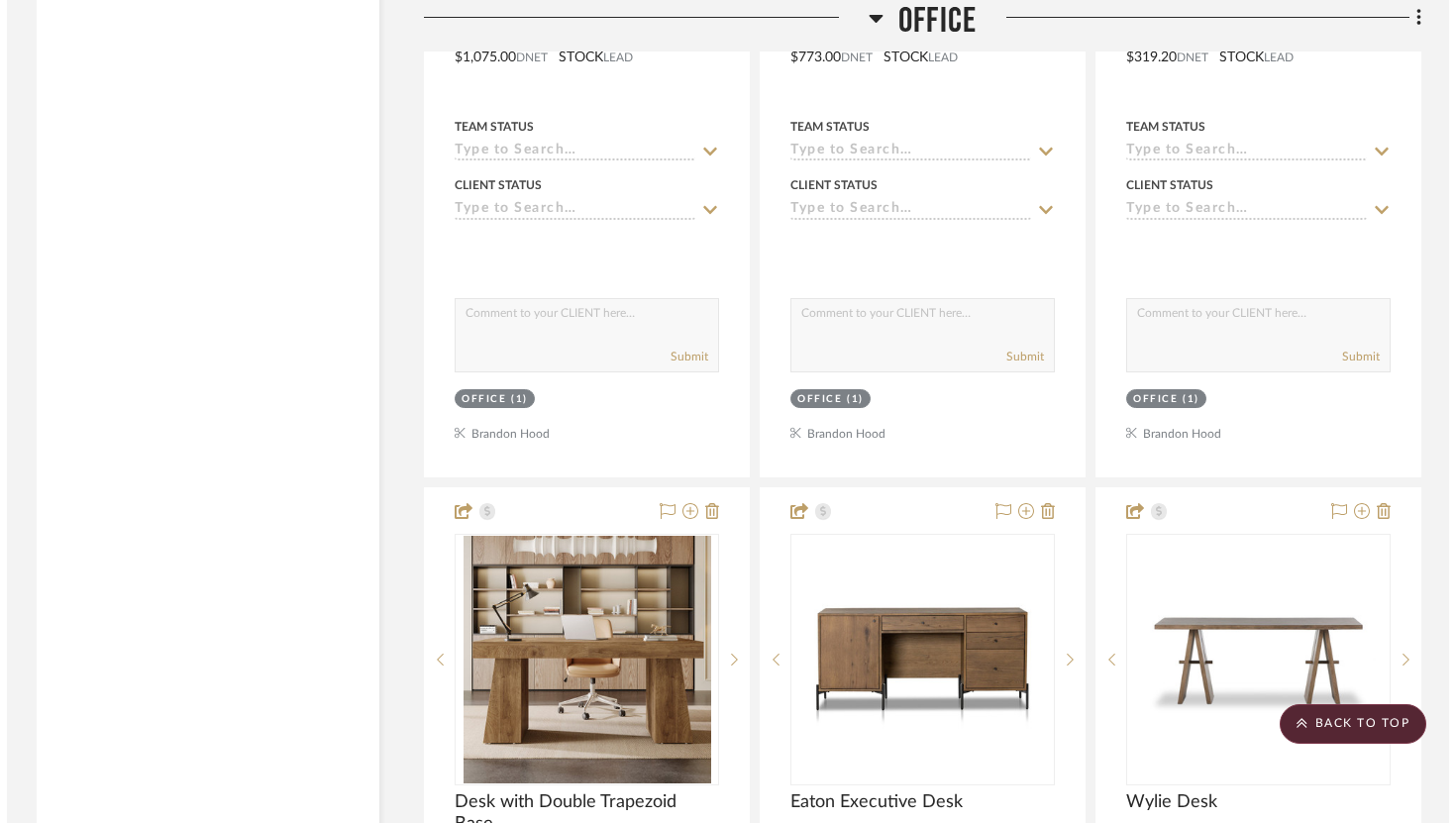 scroll, scrollTop: 0, scrollLeft: 0, axis: both 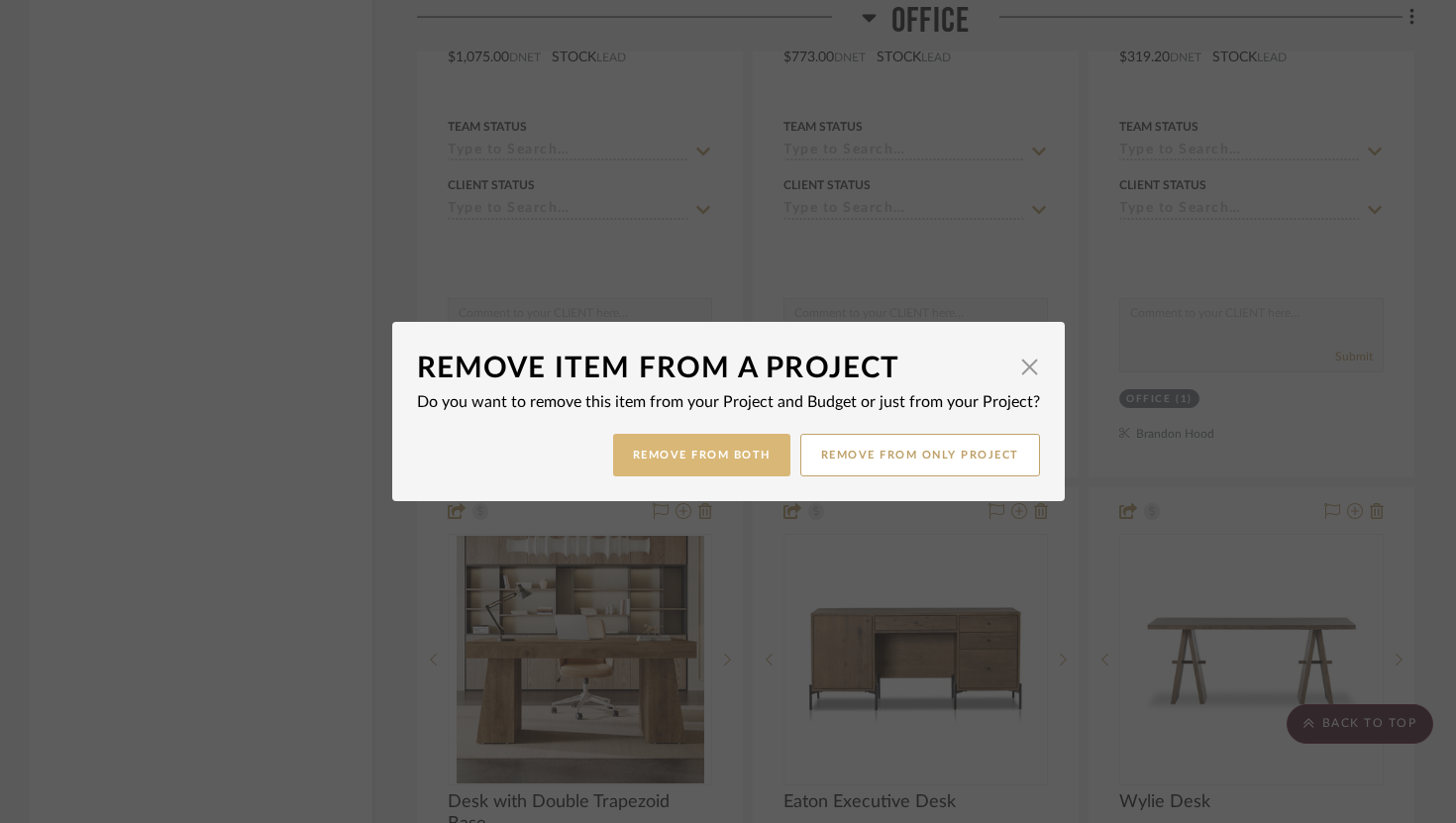 click on "Remove from Both" at bounding box center (701, 455) 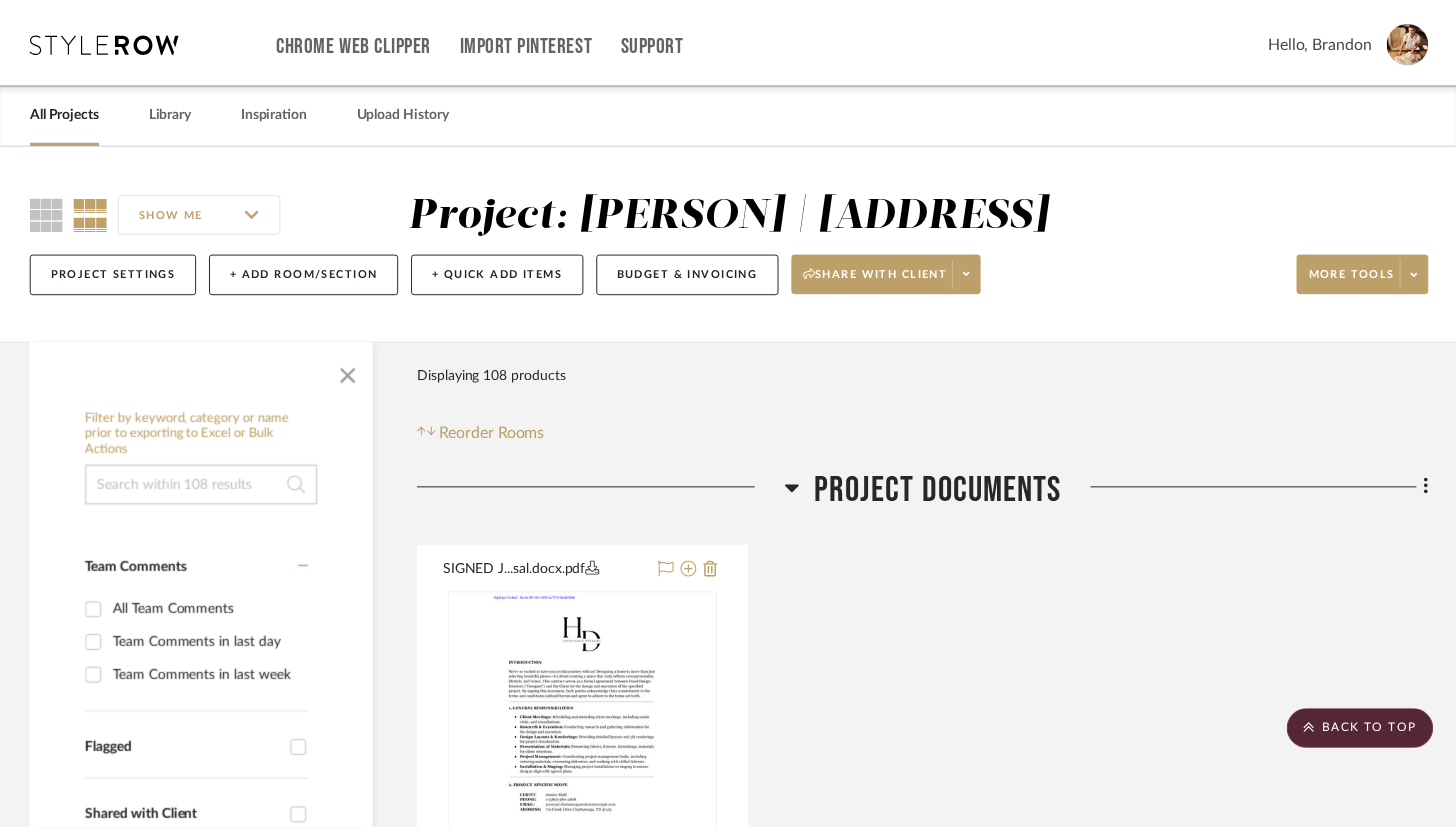 scroll, scrollTop: 12281, scrollLeft: 0, axis: vertical 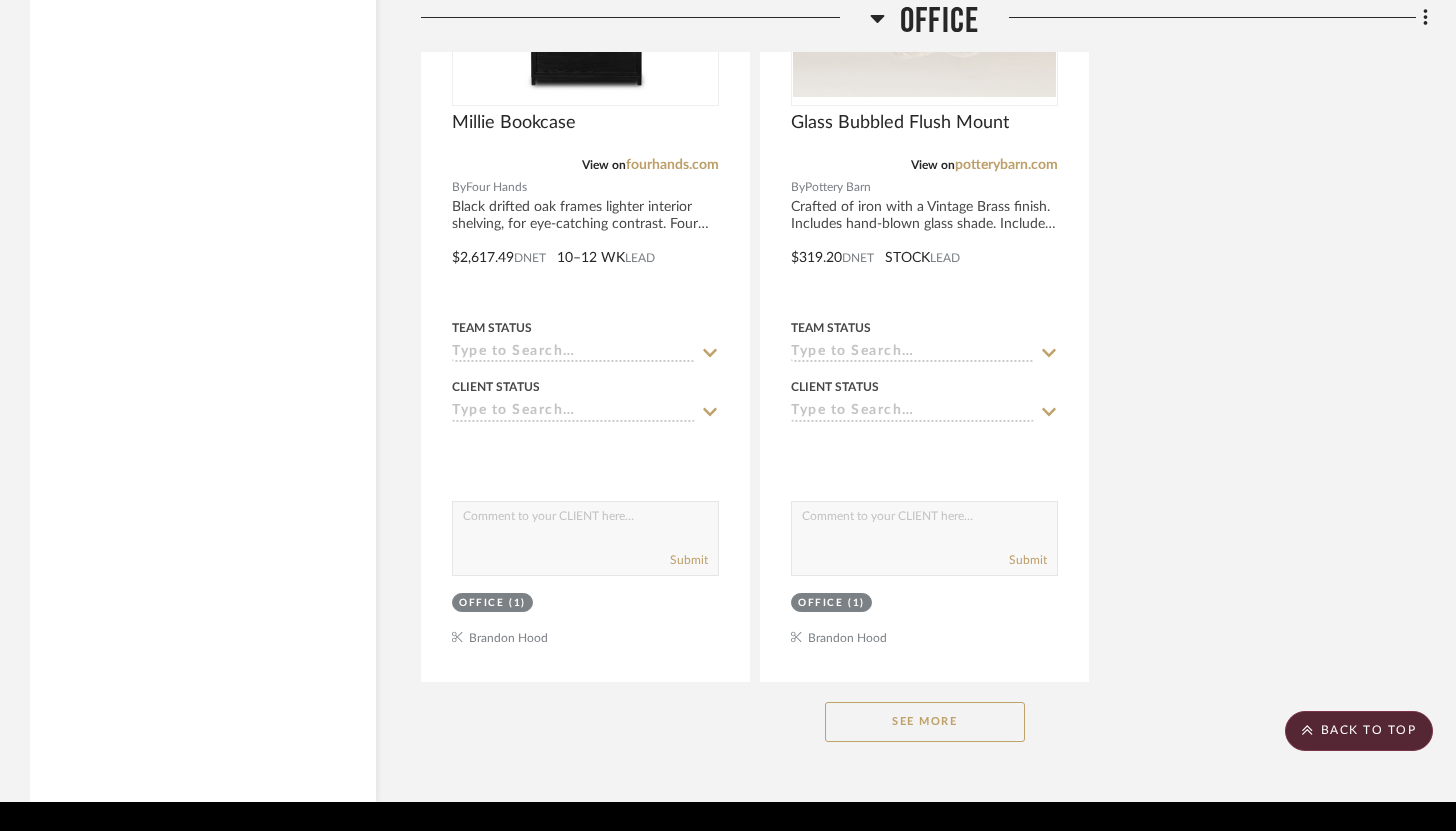 click on "See More" 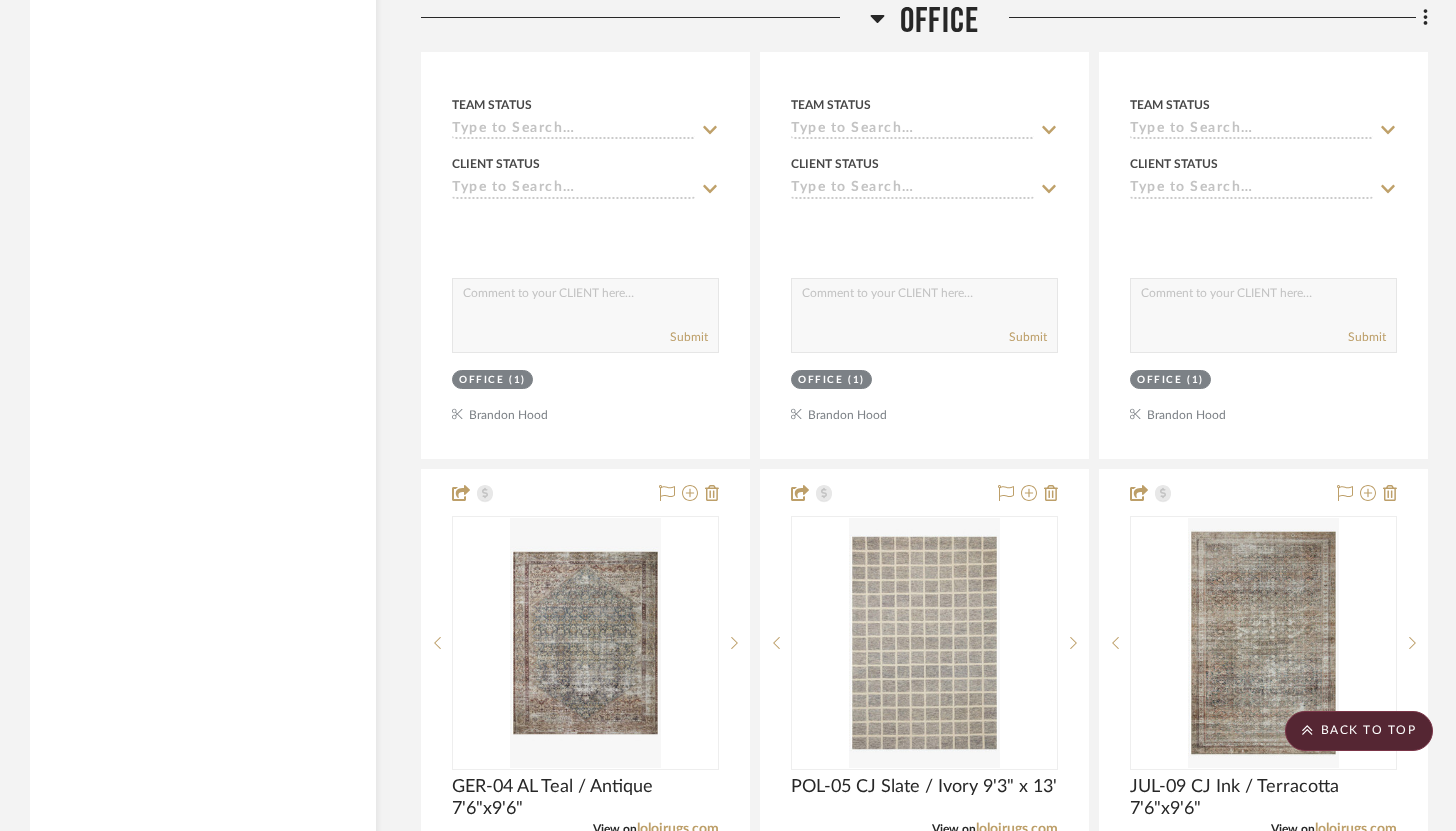 scroll, scrollTop: 14117, scrollLeft: 0, axis: vertical 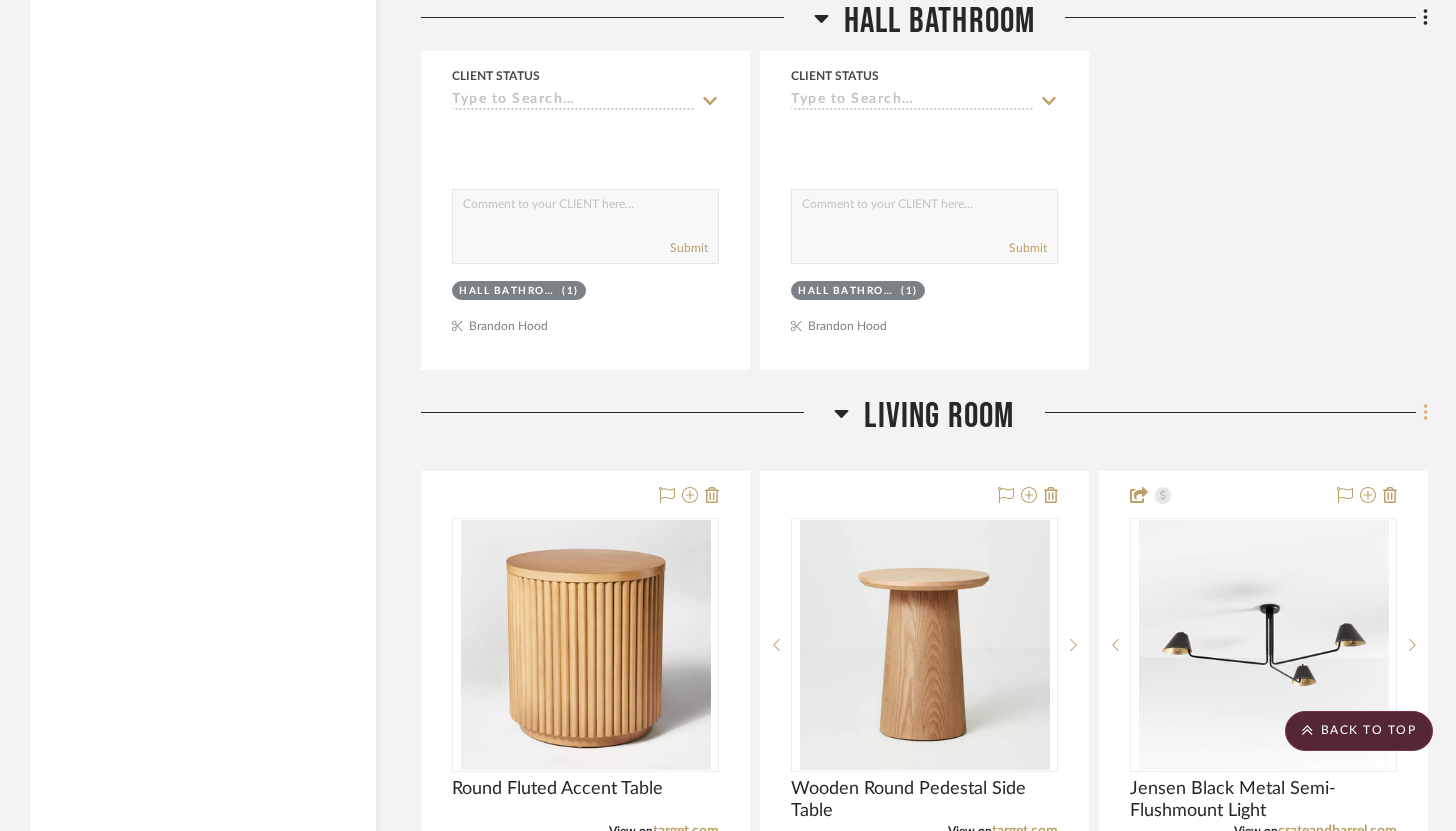 click 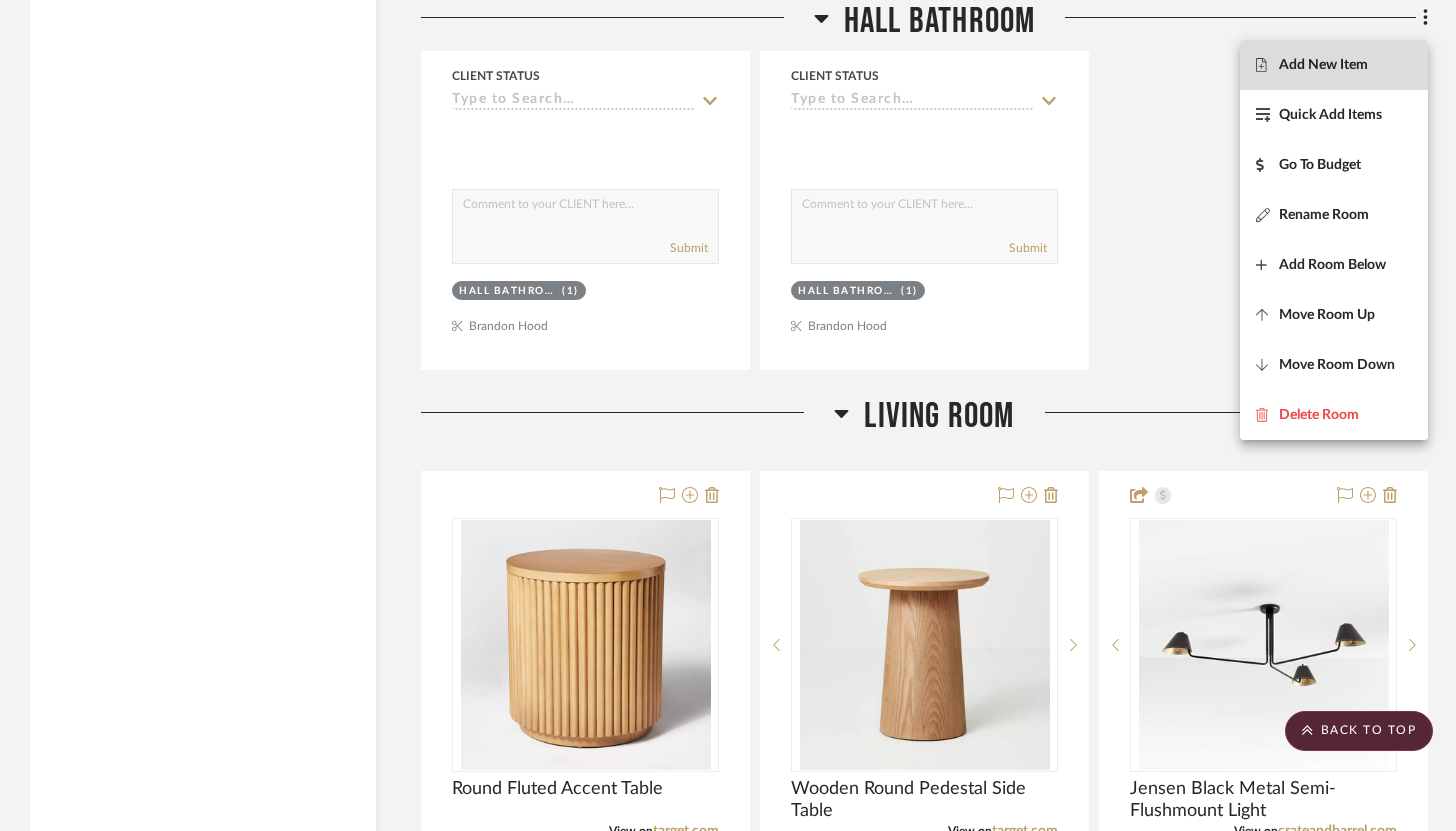 click on "Add New Item" at bounding box center [1323, 65] 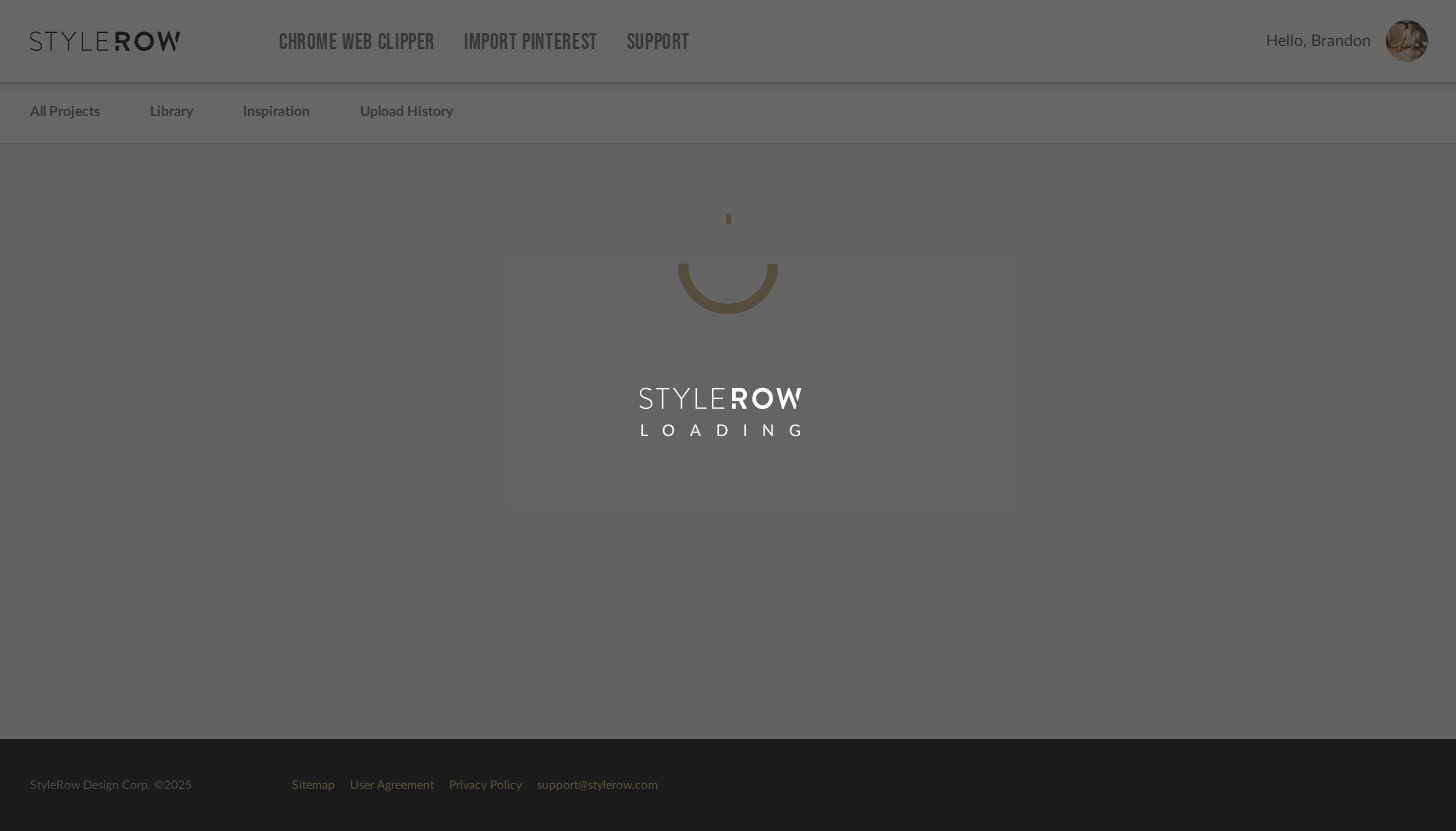 scroll, scrollTop: 0, scrollLeft: 0, axis: both 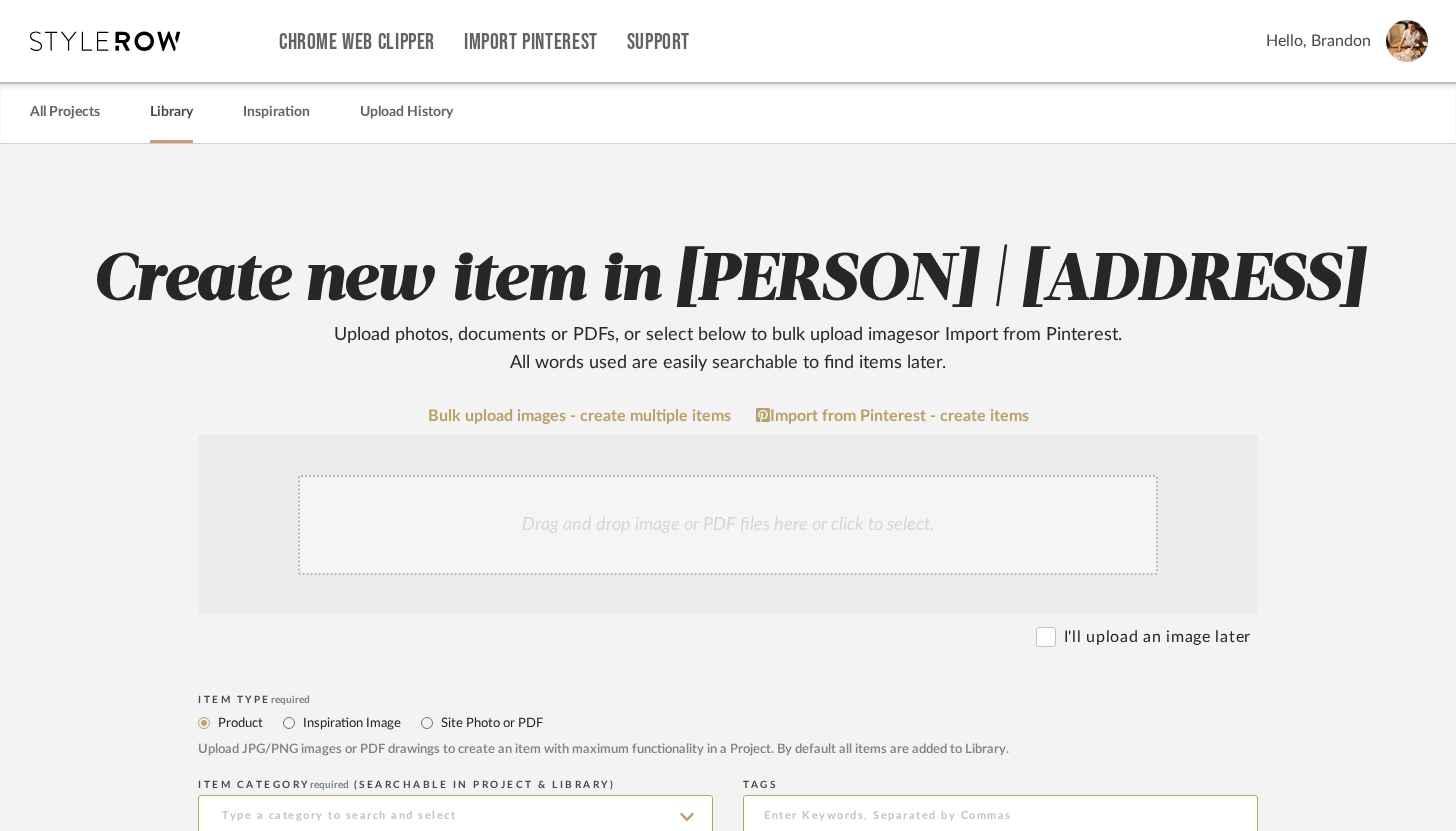 click on "Library" at bounding box center (171, 112) 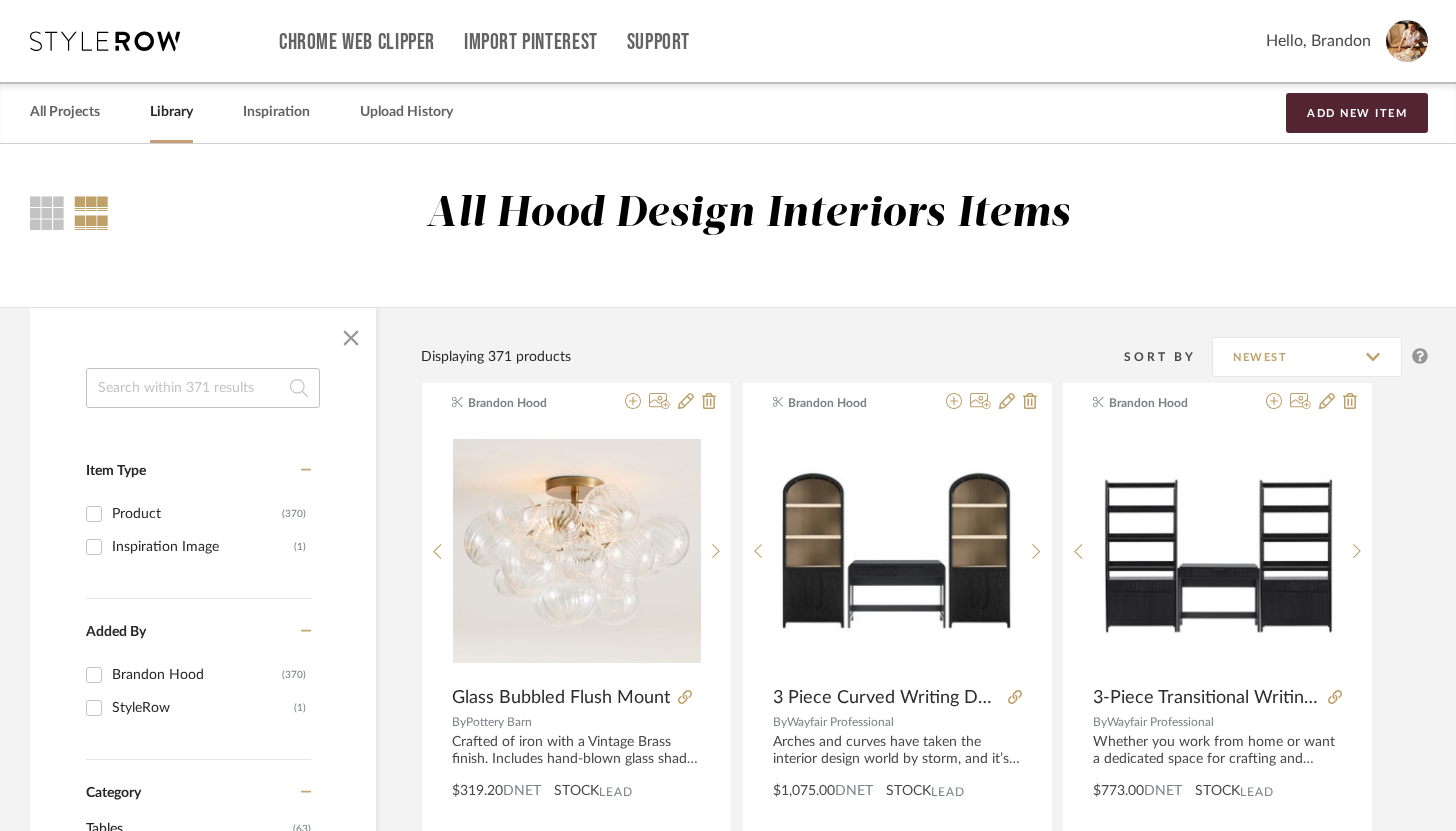 click 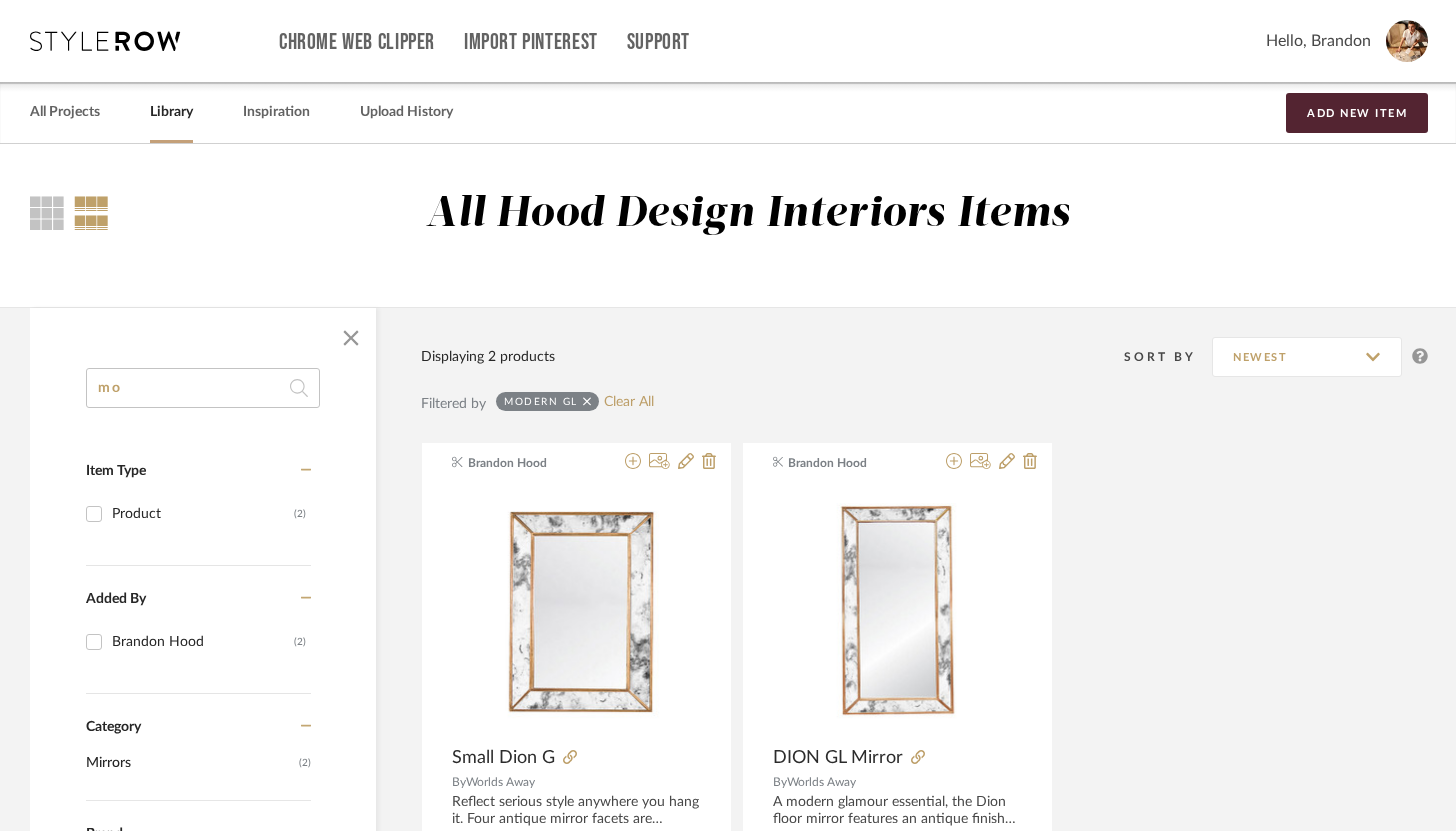 type on "m" 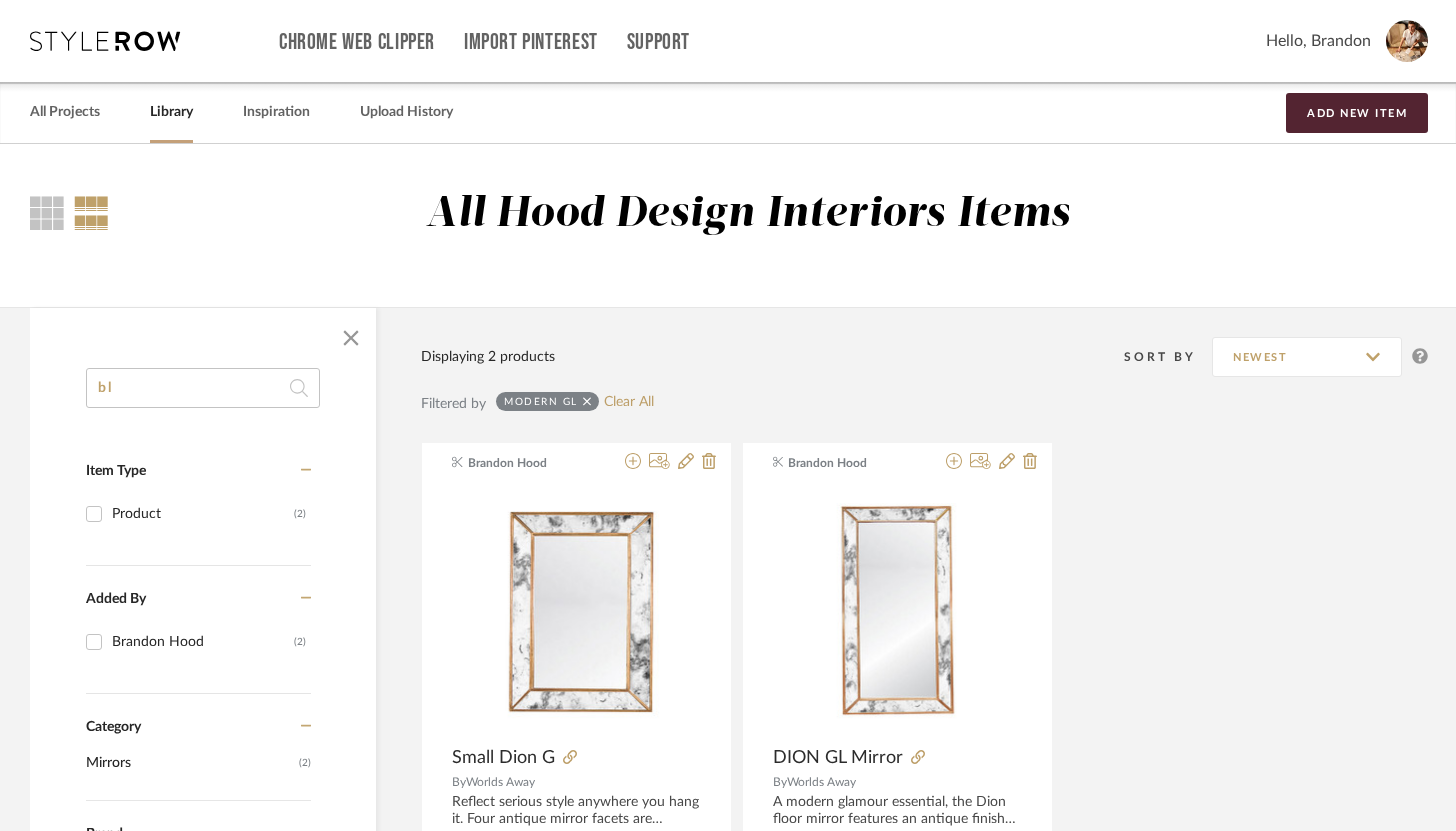type on "b" 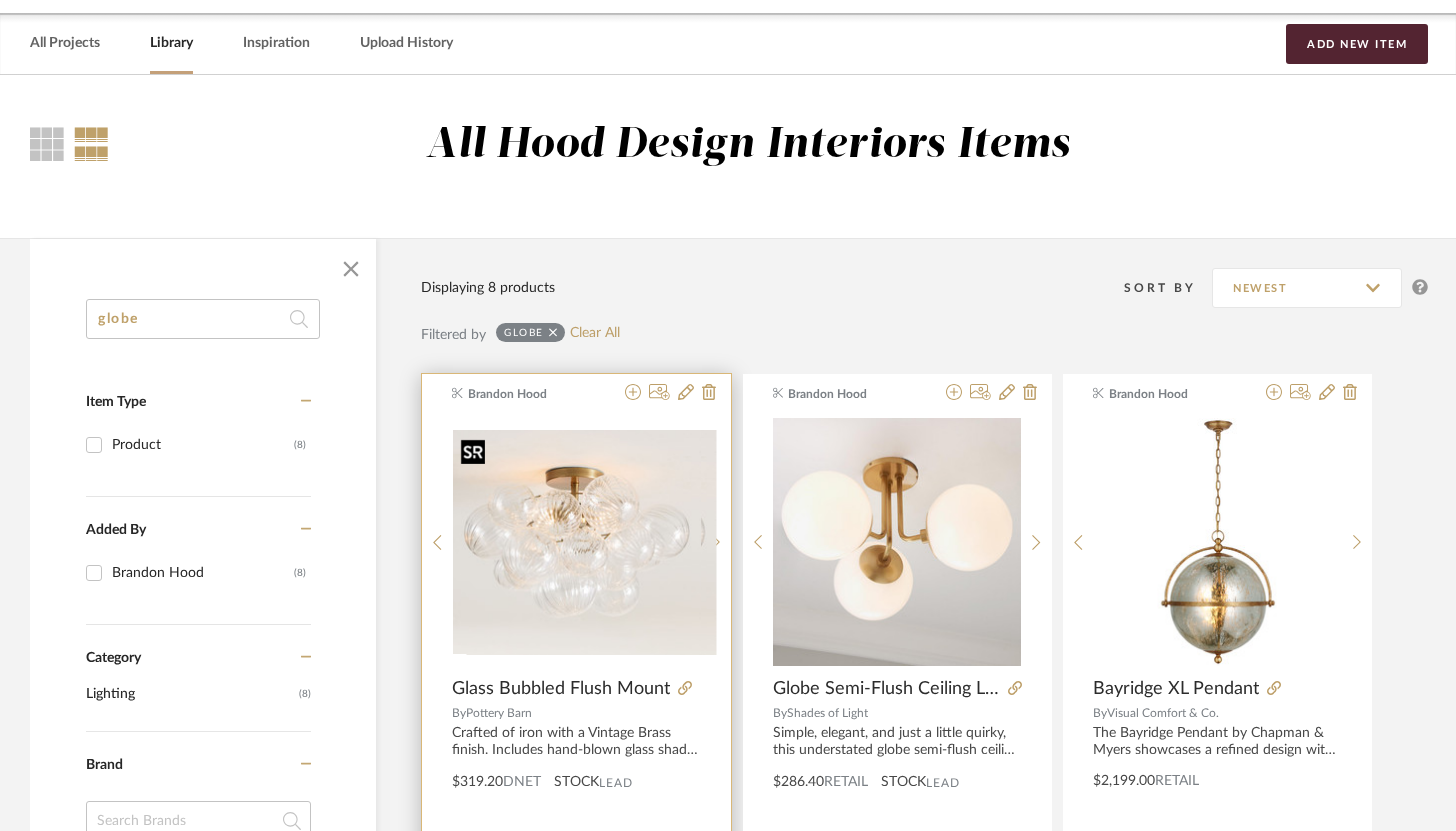 scroll, scrollTop: 111, scrollLeft: 0, axis: vertical 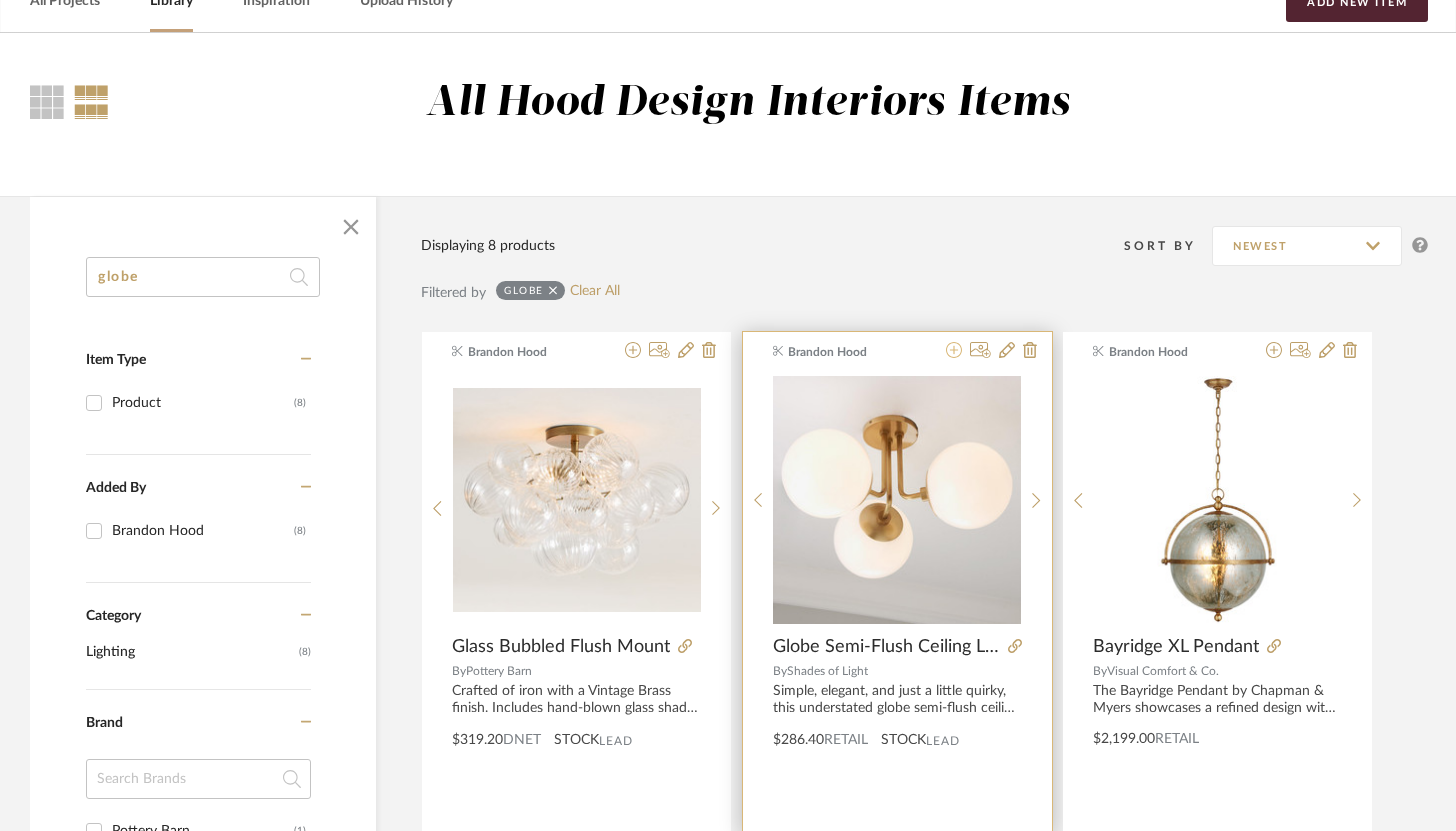 type on "globe" 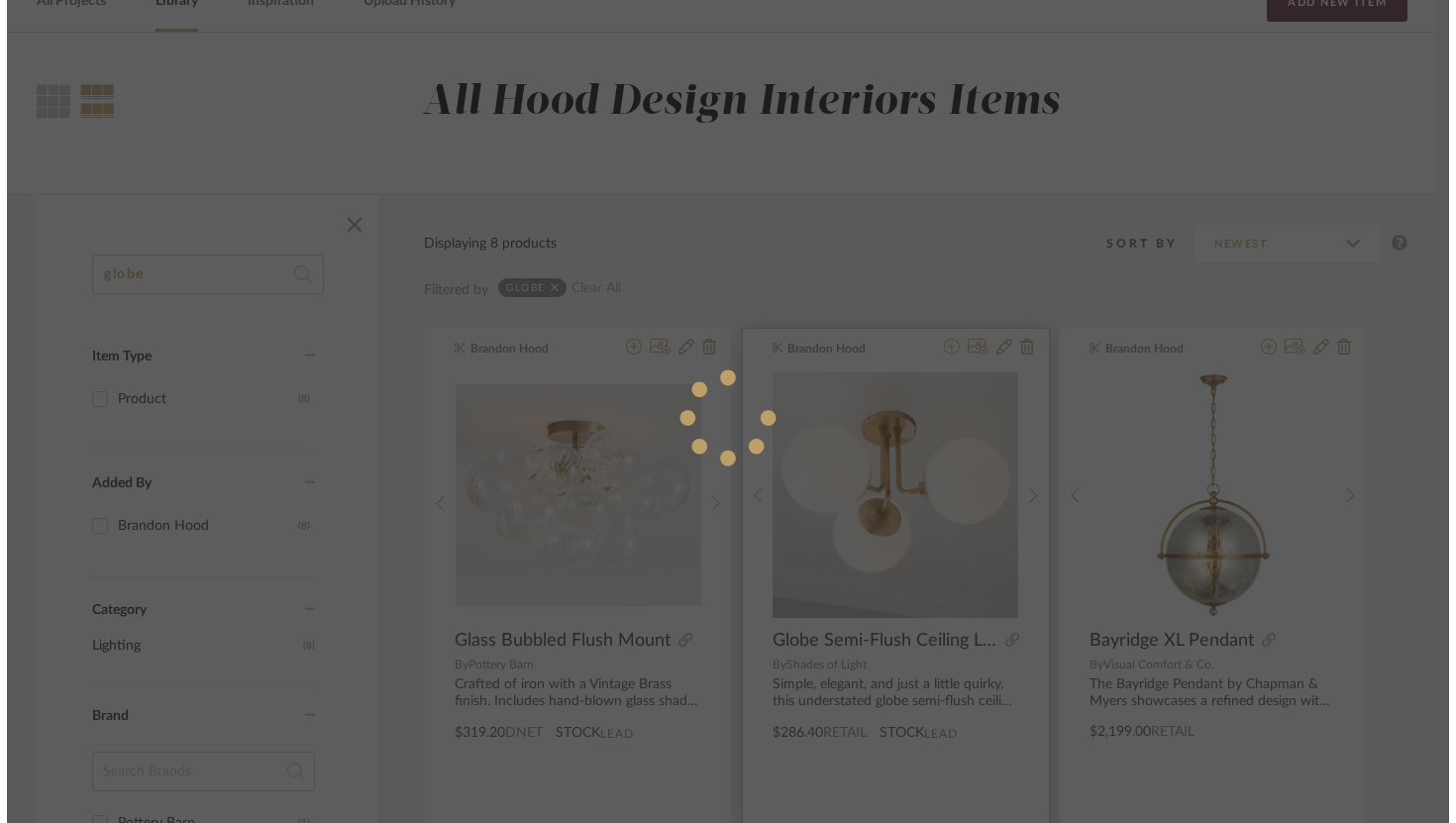 scroll, scrollTop: 0, scrollLeft: 0, axis: both 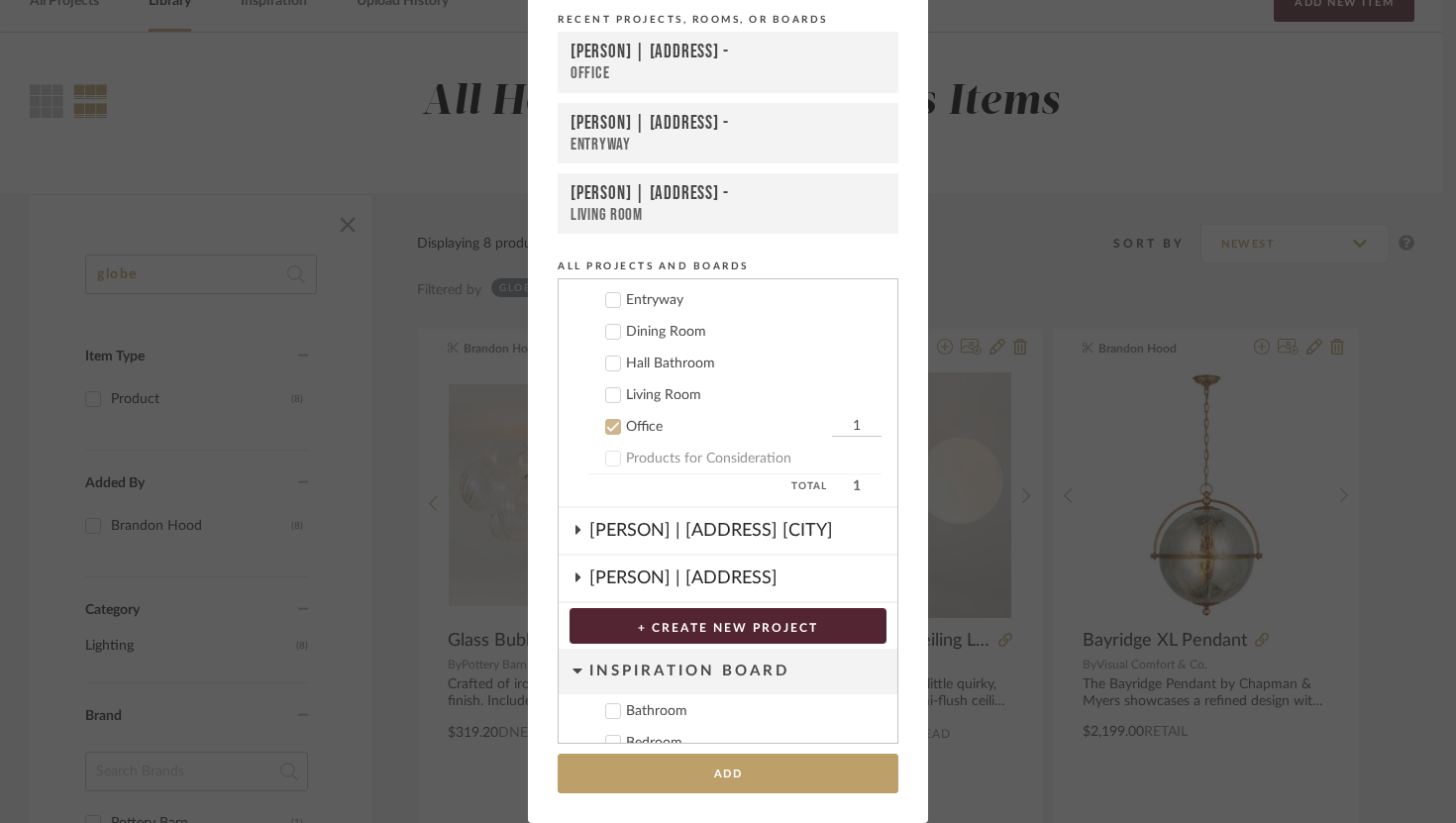 click 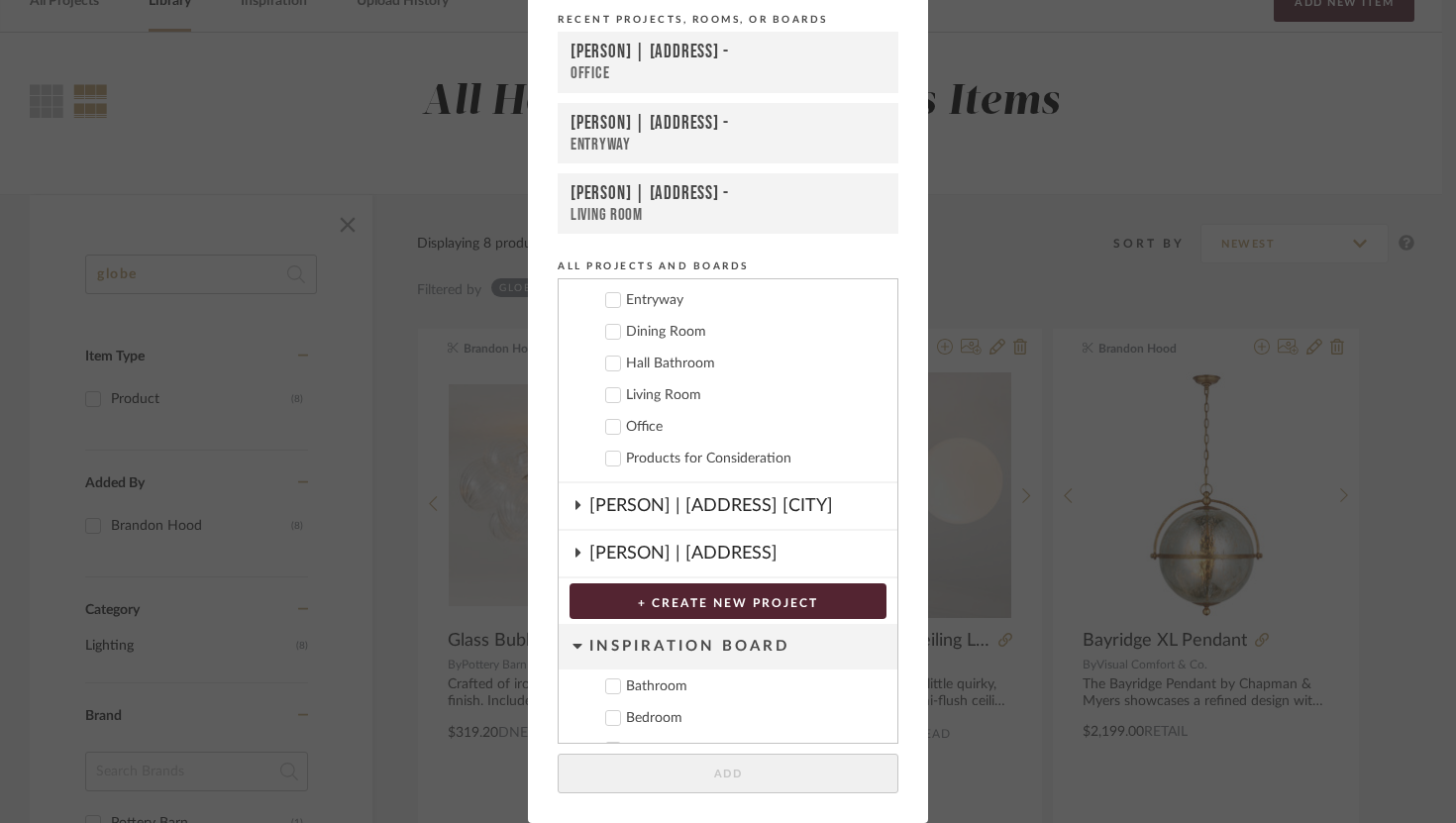 click 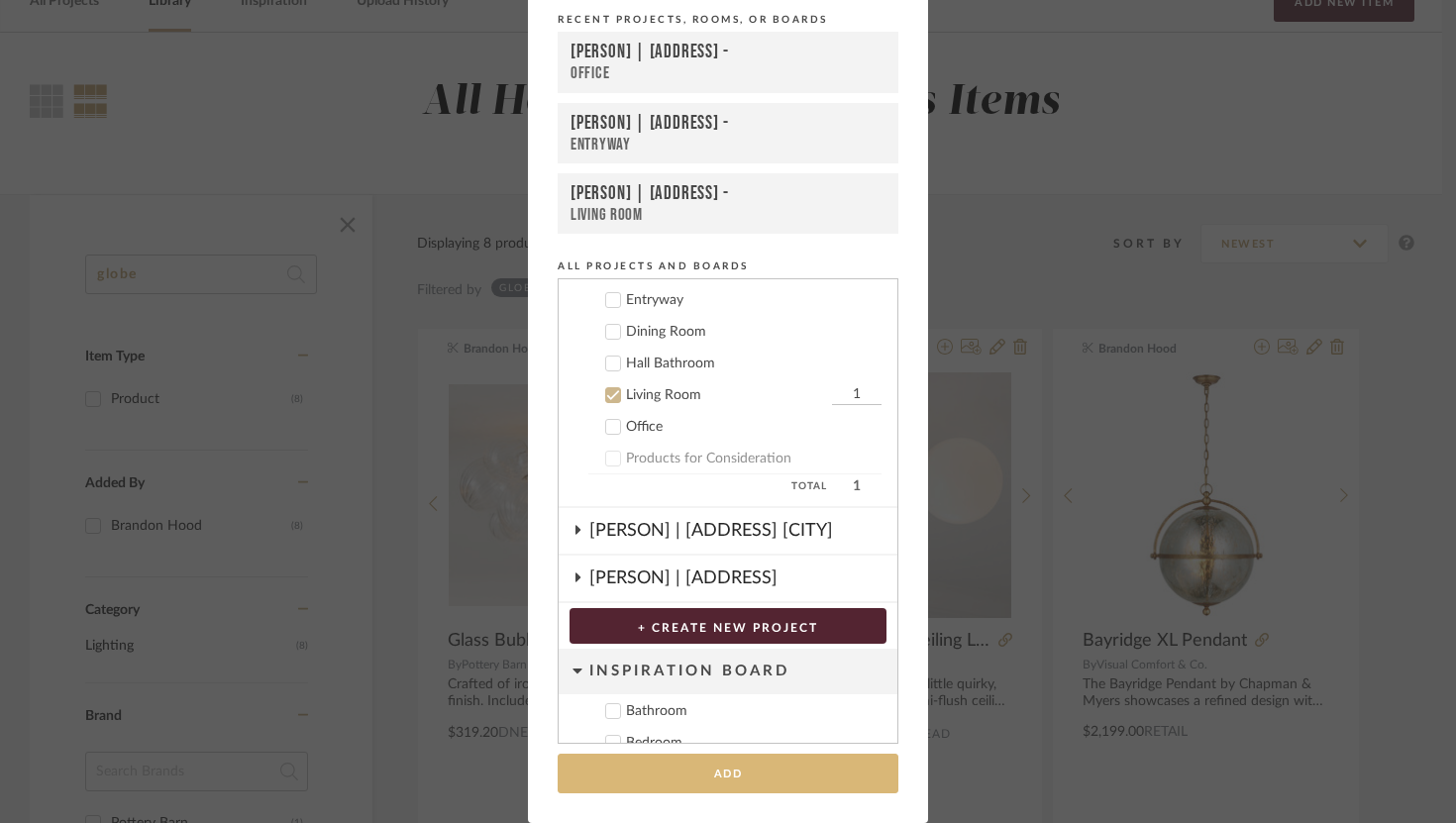 click on "Add" at bounding box center [728, 773] 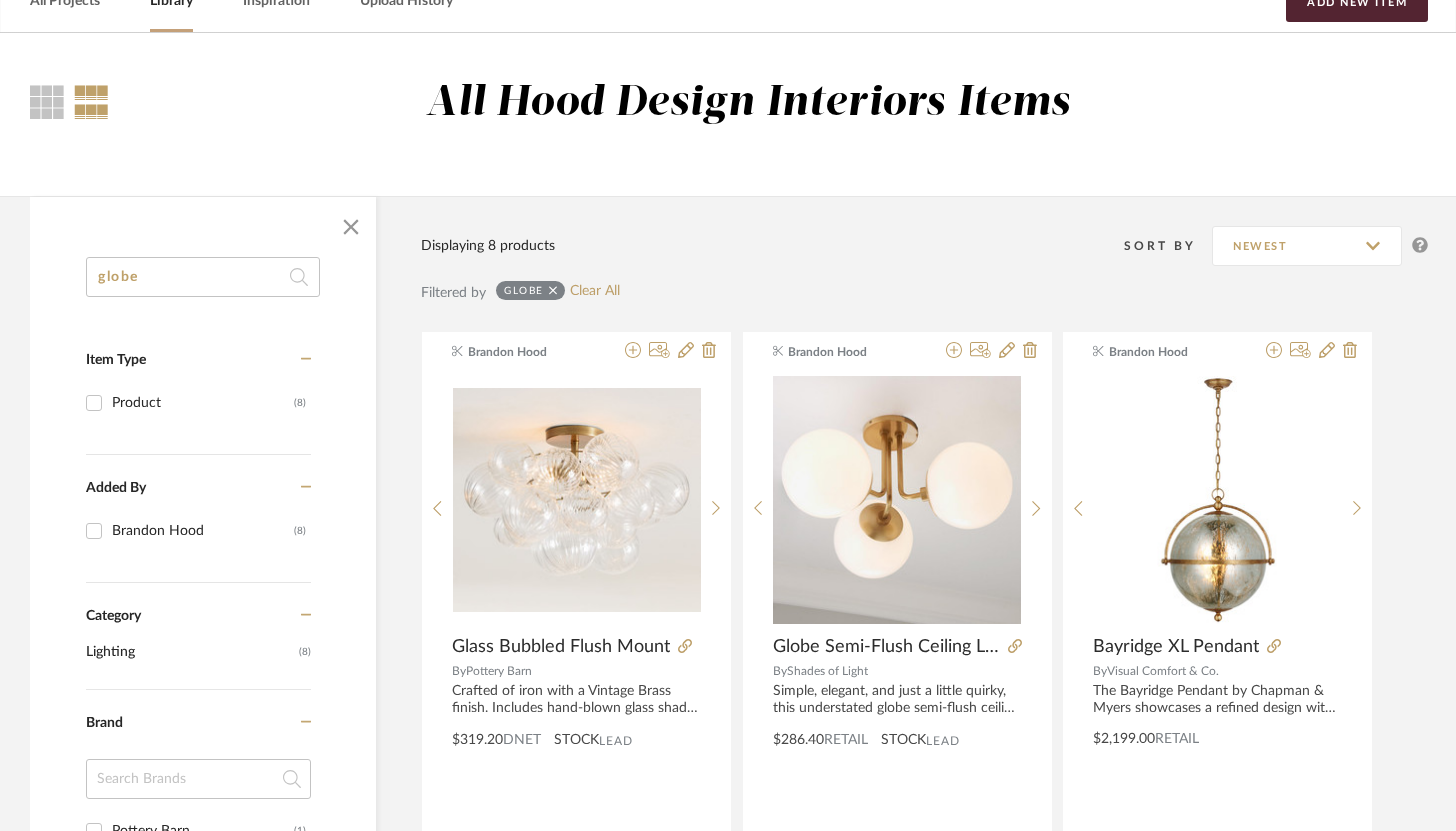 scroll, scrollTop: 0, scrollLeft: 0, axis: both 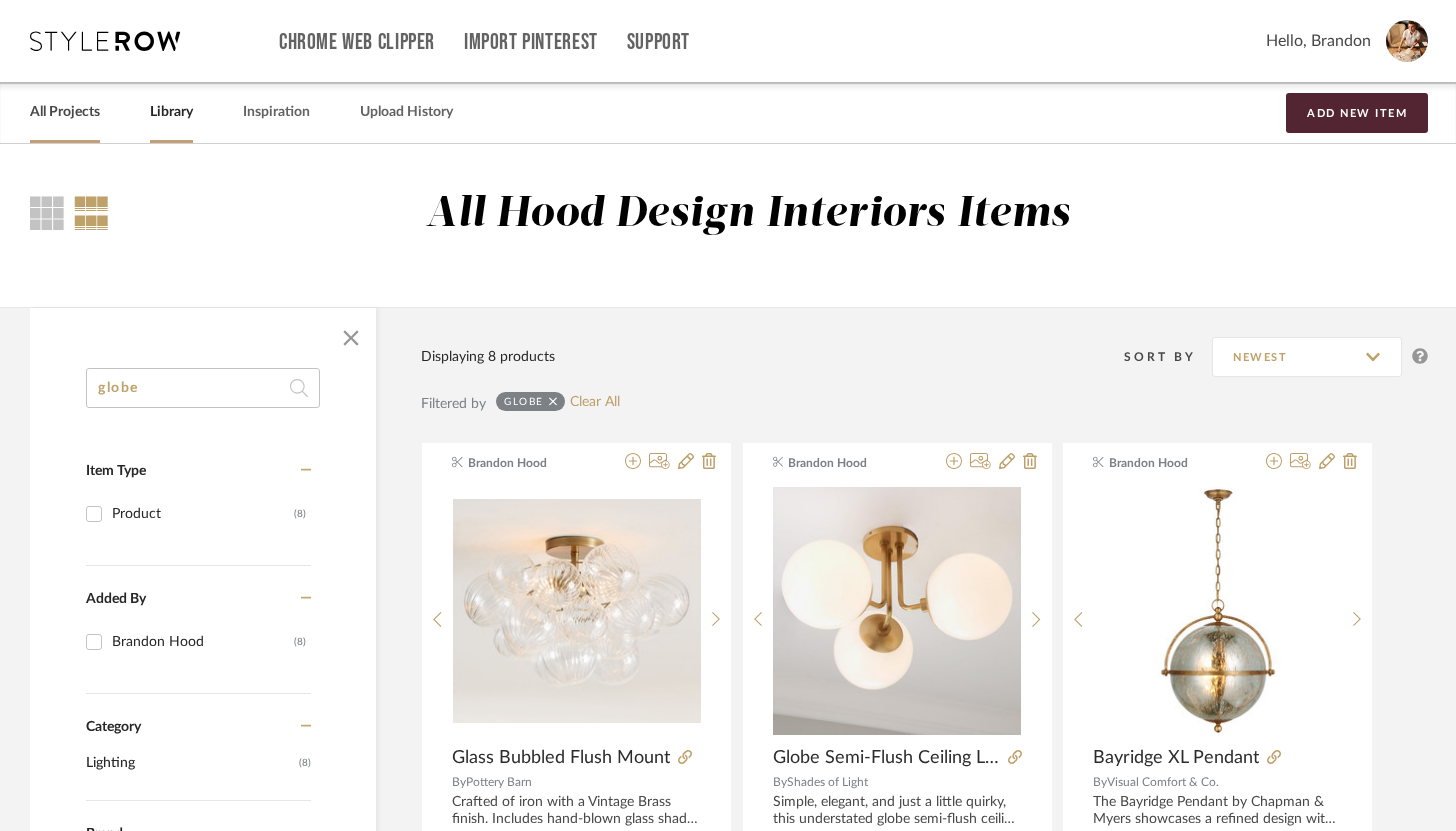 click on "All Projects" at bounding box center (65, 112) 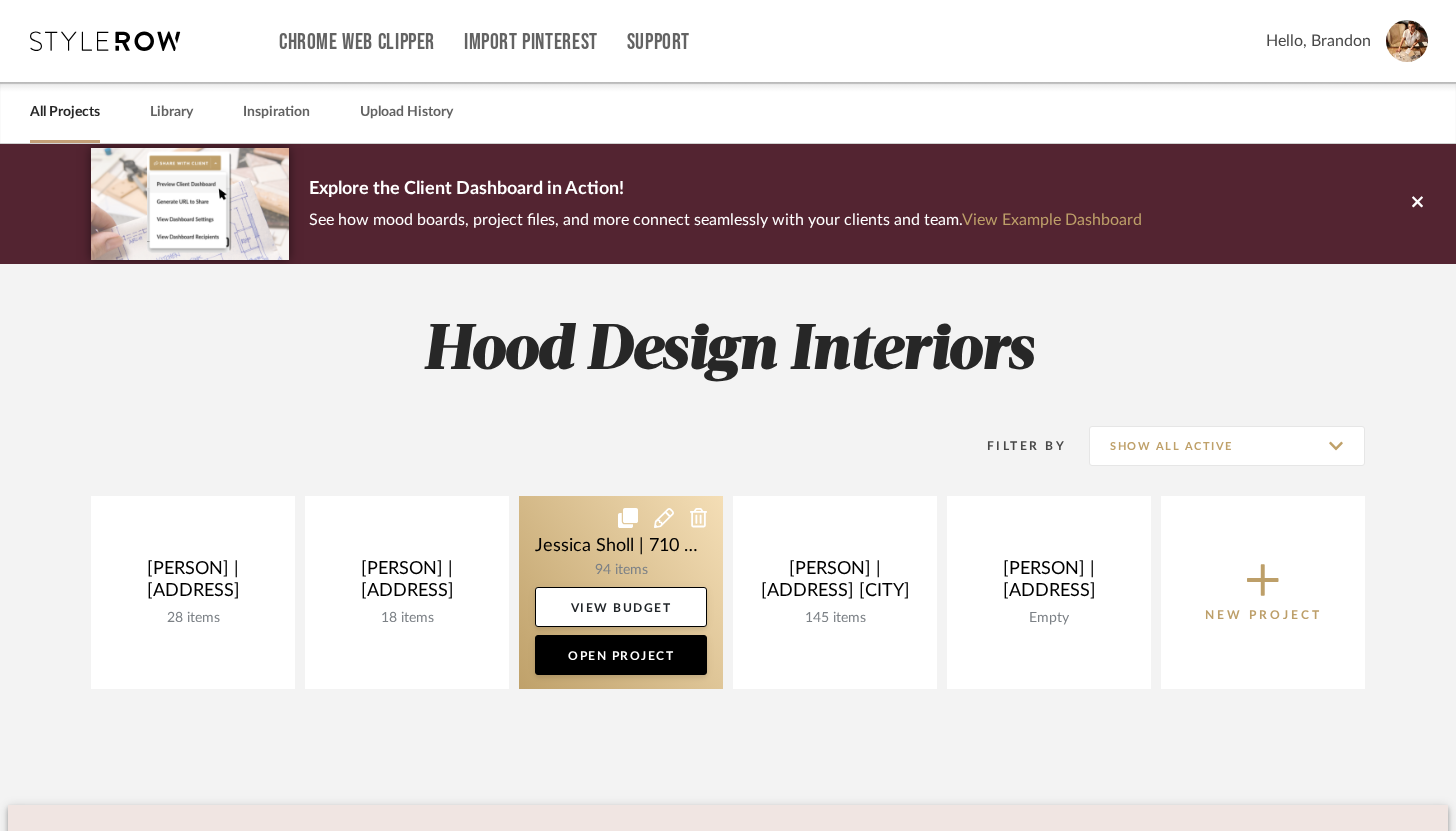 click 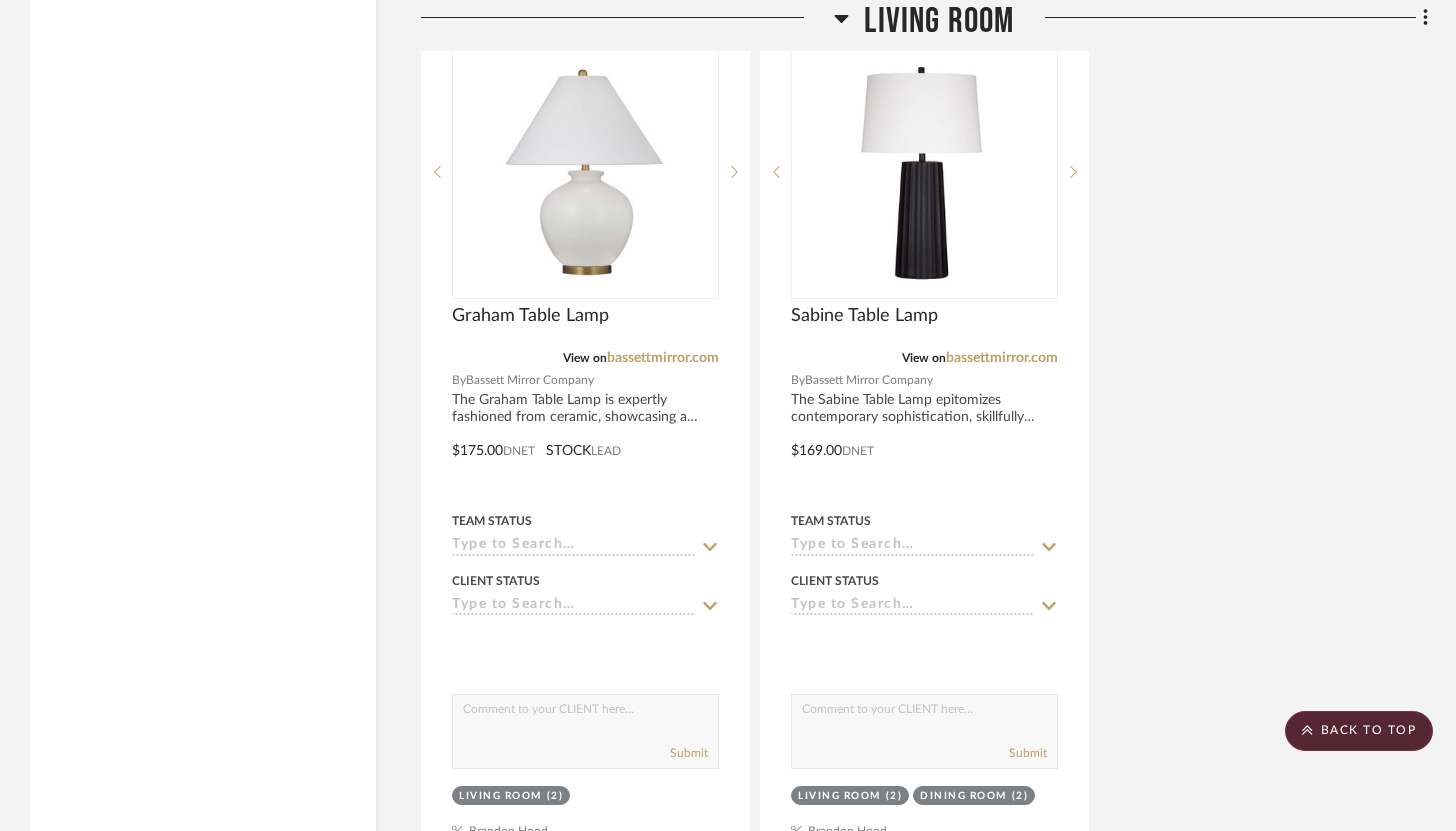 scroll, scrollTop: 11072, scrollLeft: 0, axis: vertical 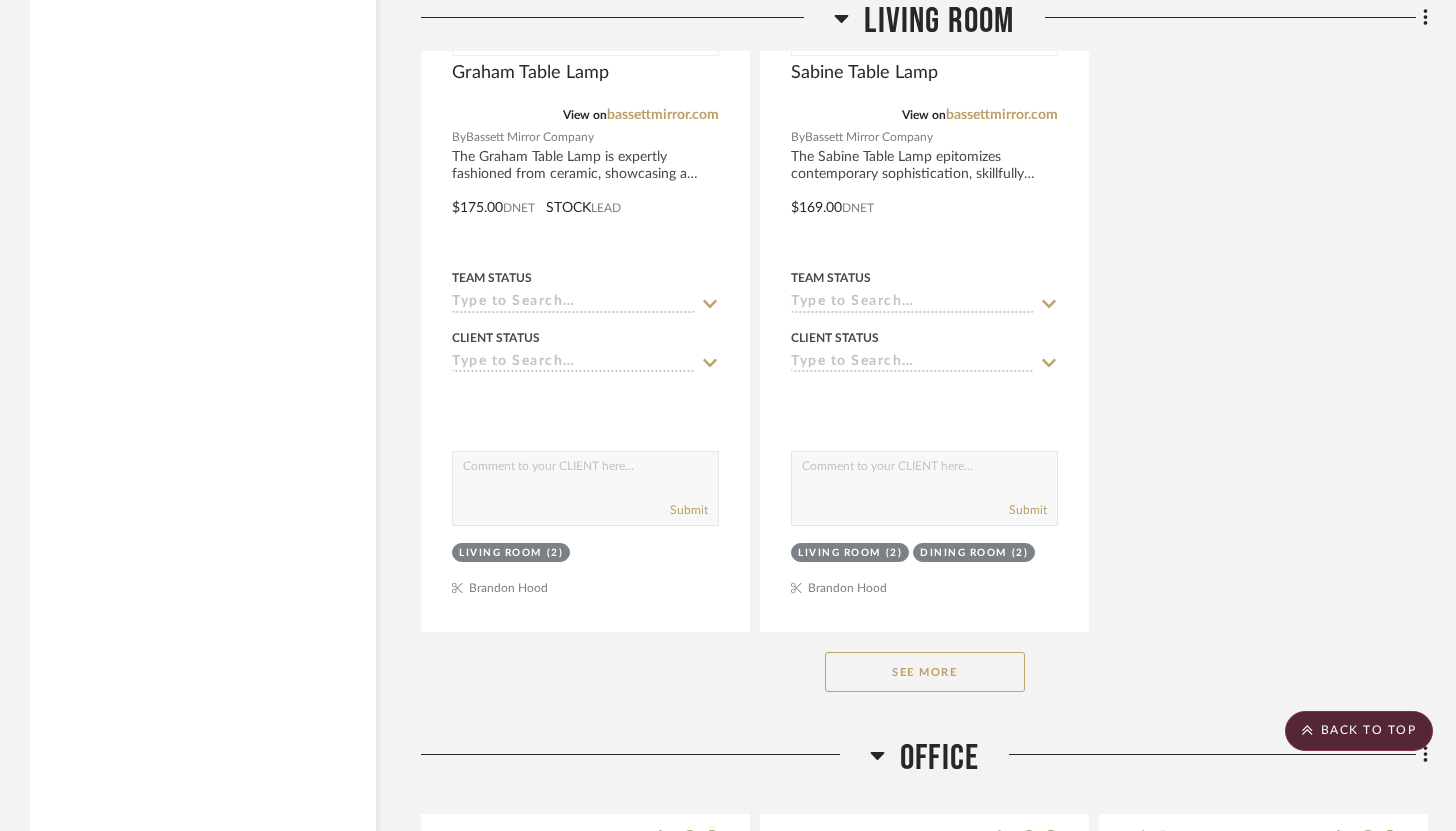 click on "See More" 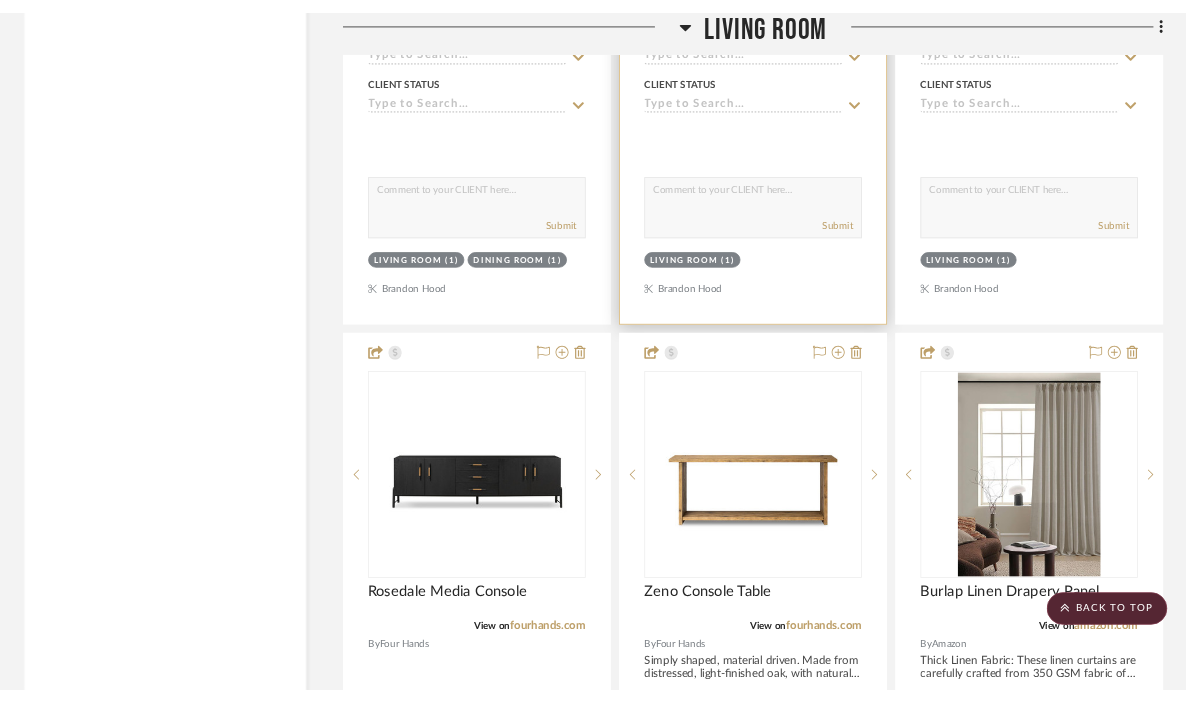 scroll, scrollTop: 13214, scrollLeft: 0, axis: vertical 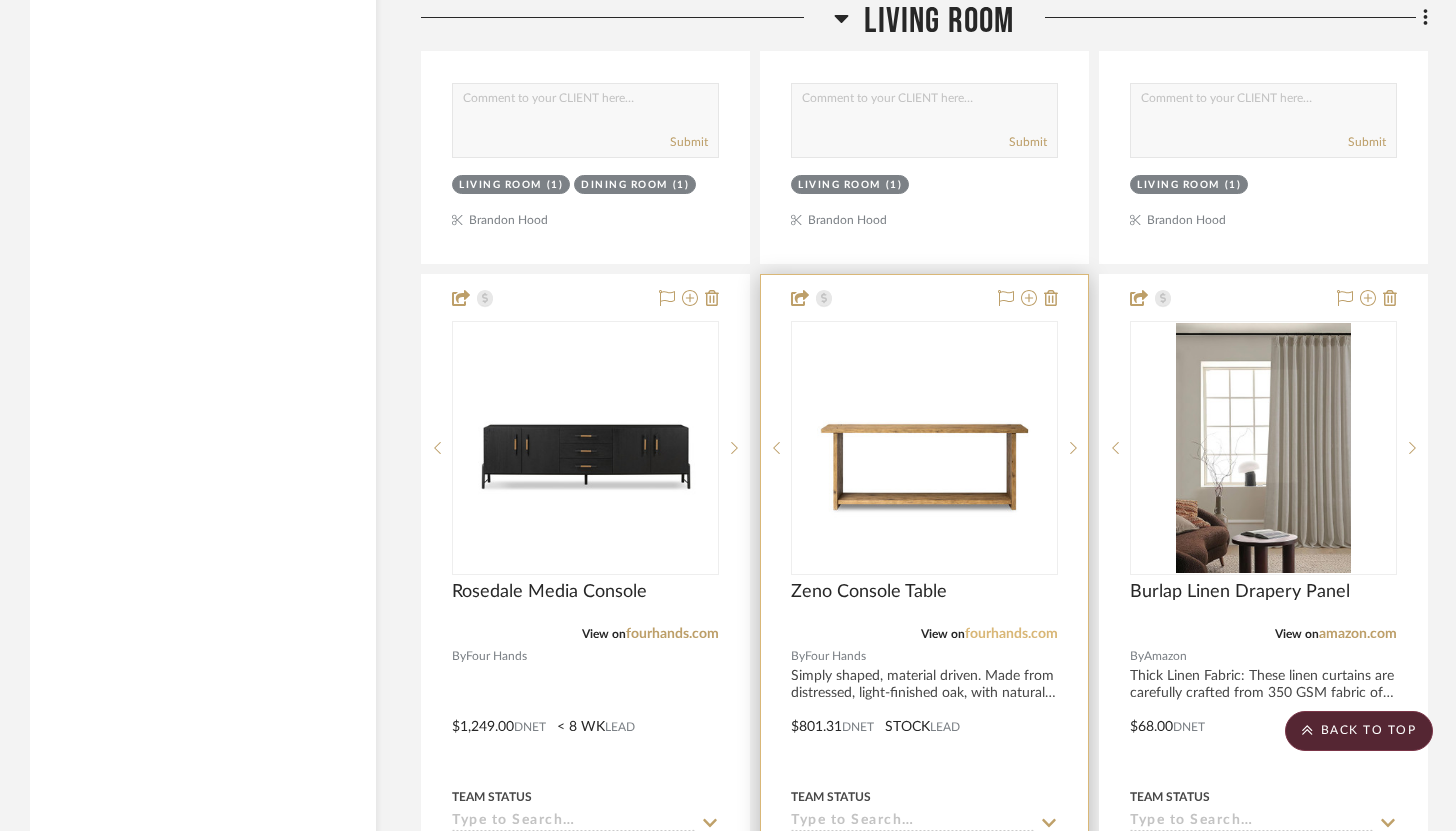 click on "fourhands.com" at bounding box center [1011, 634] 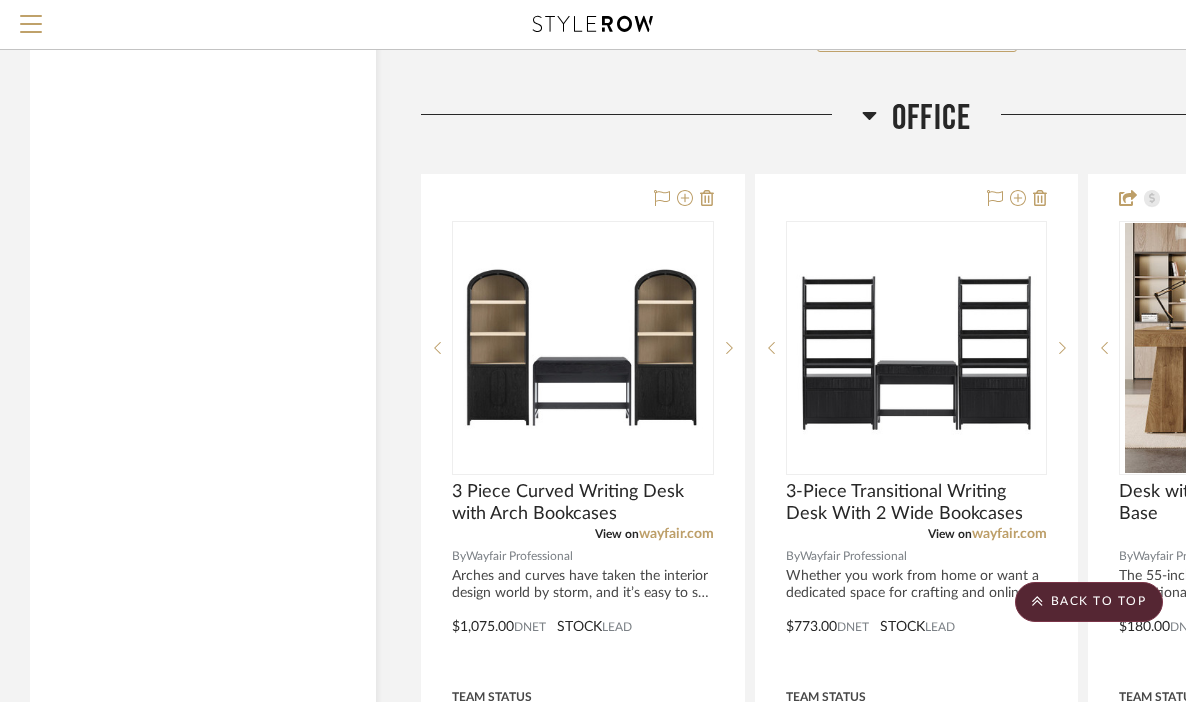 scroll, scrollTop: 15166, scrollLeft: 1, axis: both 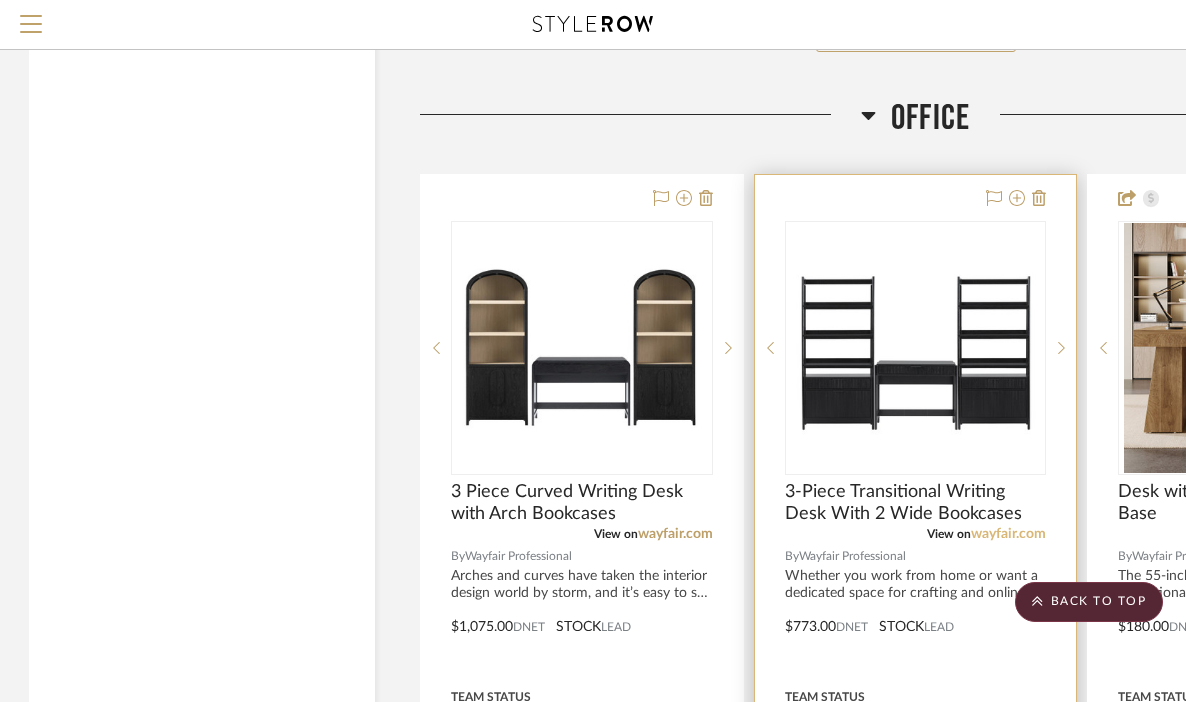 click on "wayfair.com" at bounding box center [1008, 534] 